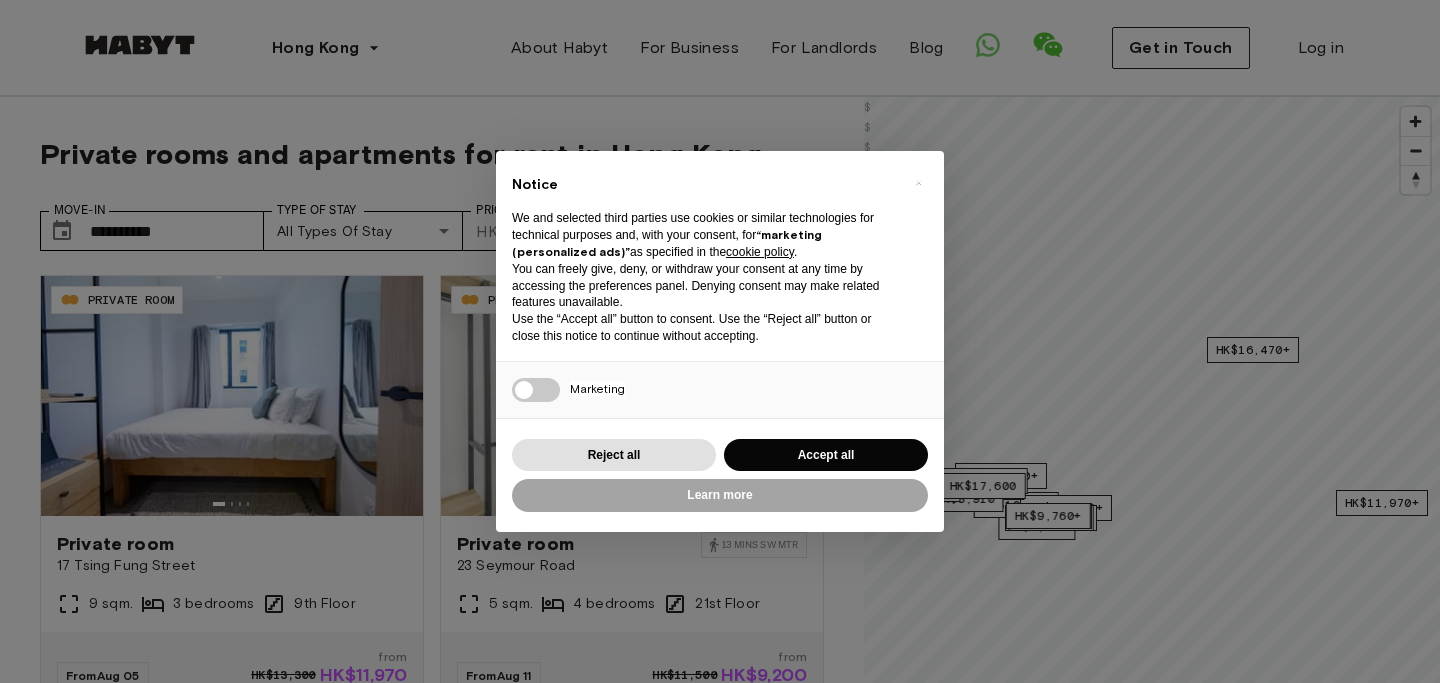 scroll, scrollTop: 0, scrollLeft: 0, axis: both 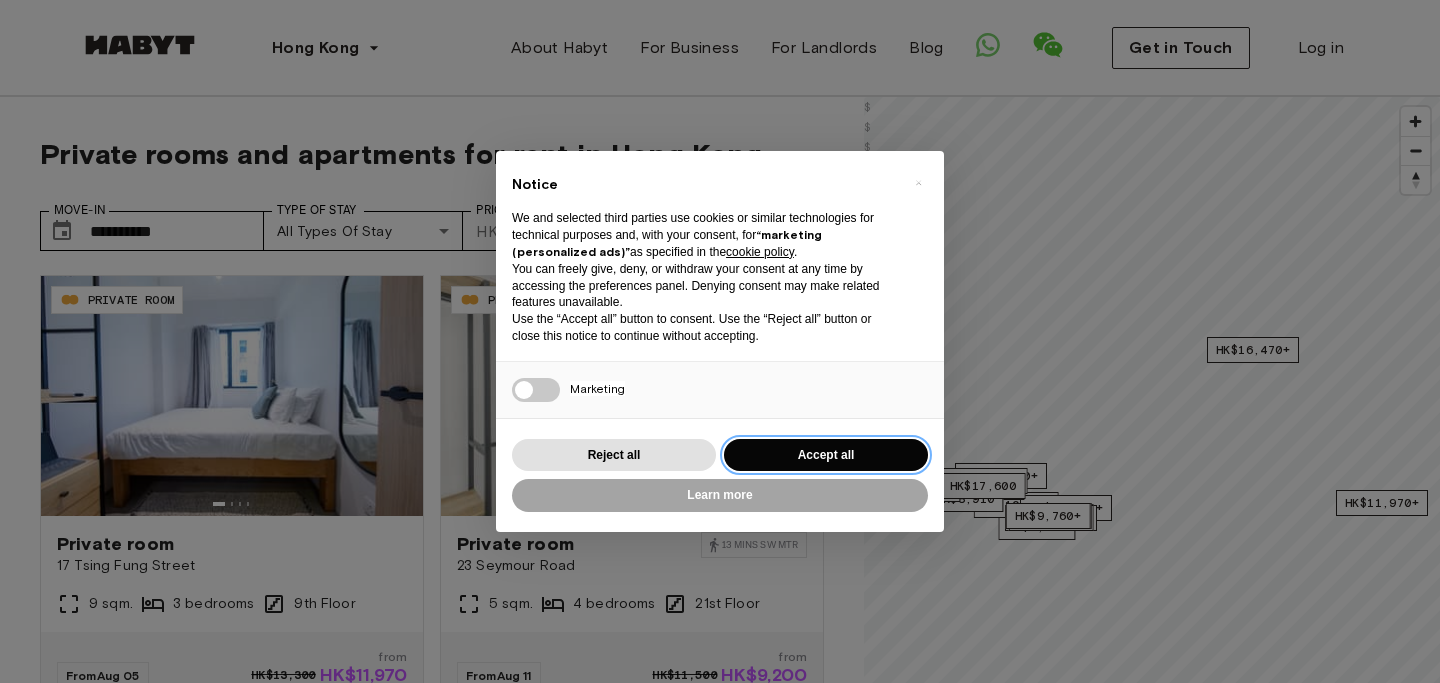 click on "Accept all" at bounding box center (826, 455) 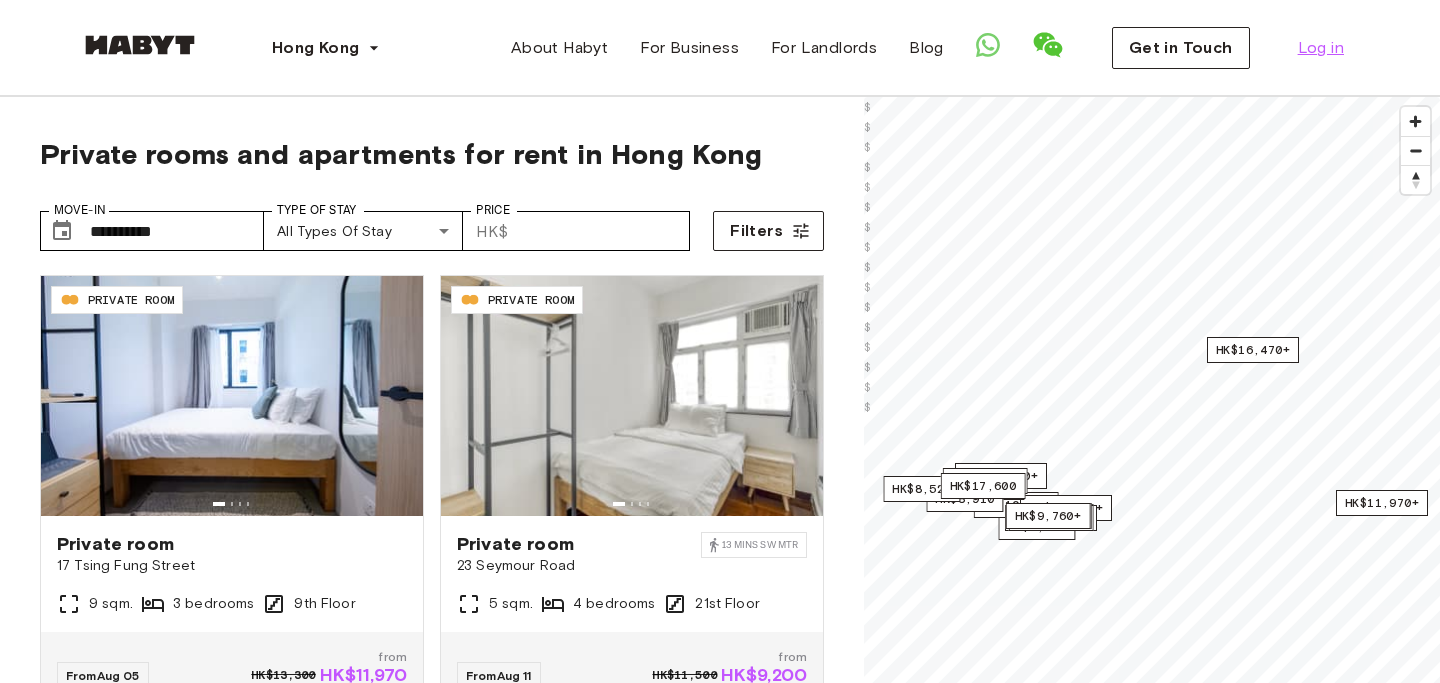 click on "Log in" at bounding box center [1321, 48] 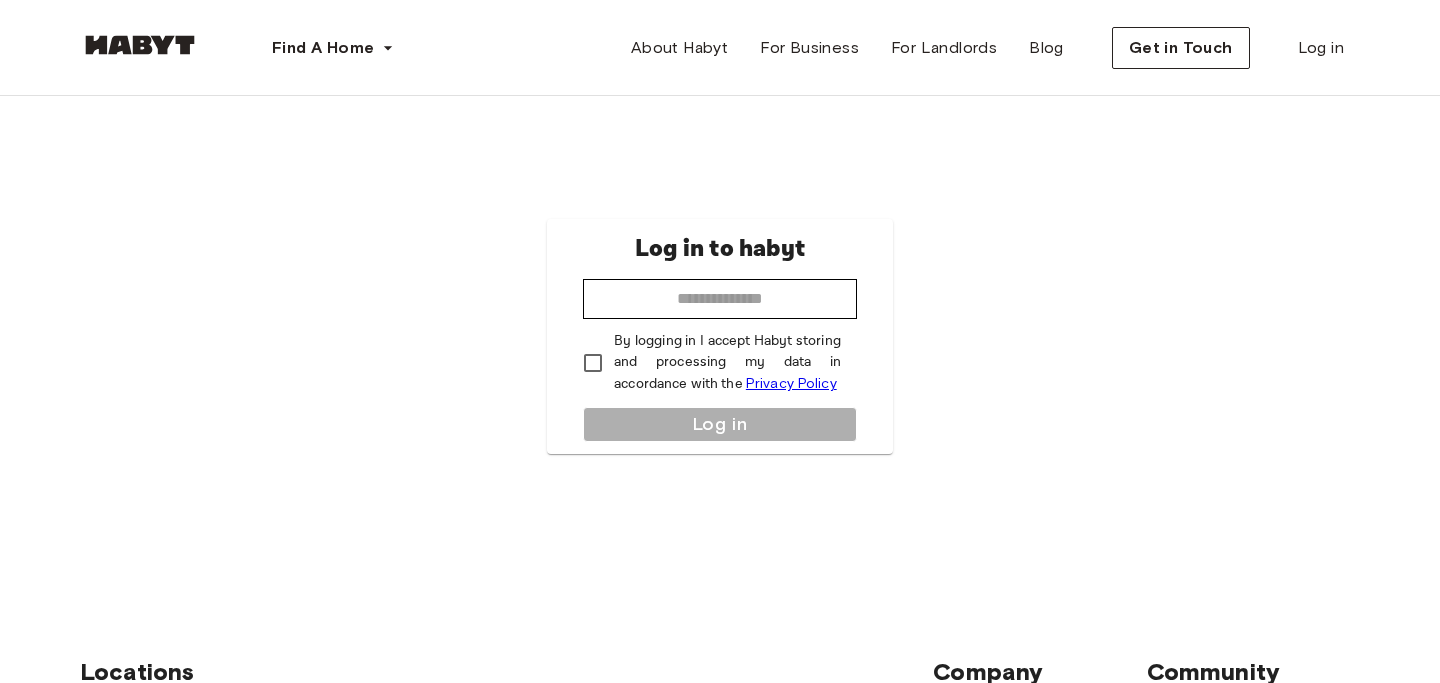 click on "Log in to habyt ​ By logging in I accept Habyt storing and processing my data in accordance with the   Privacy Policy Log in" at bounding box center (720, 336) 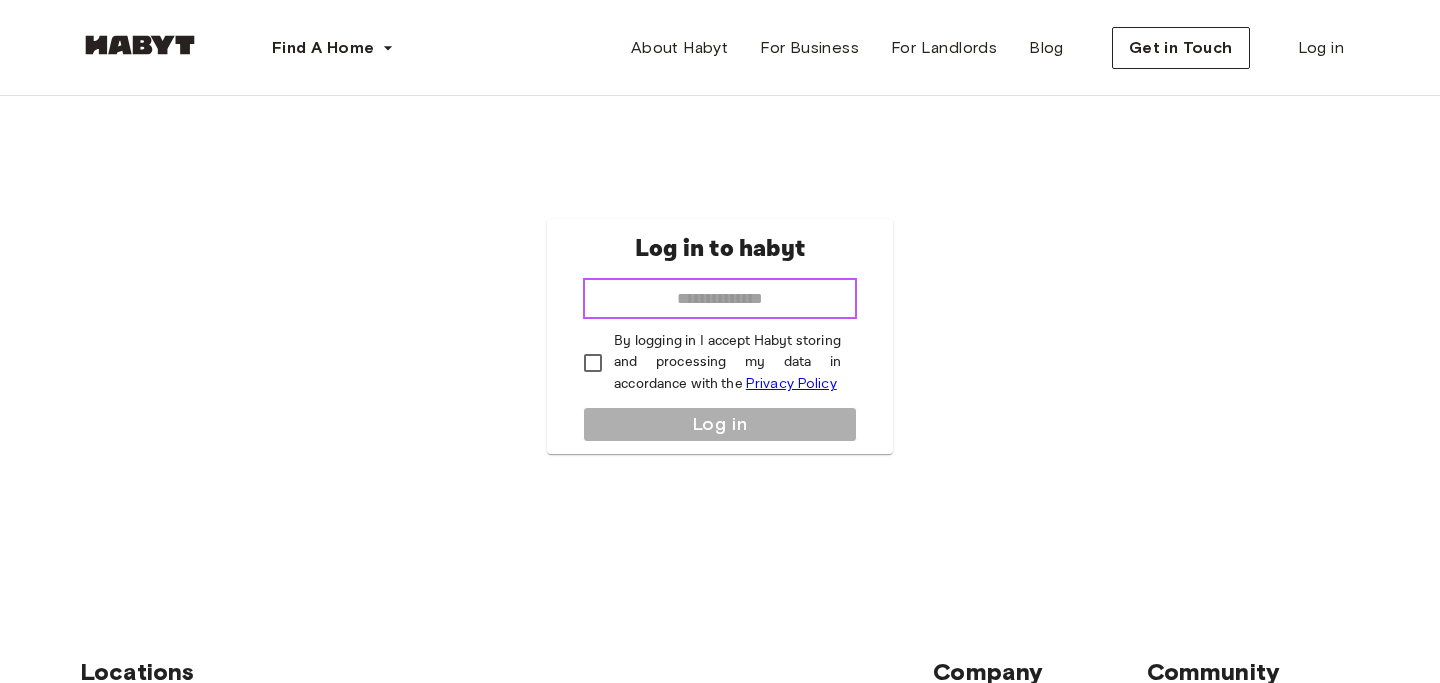 click at bounding box center [720, 299] 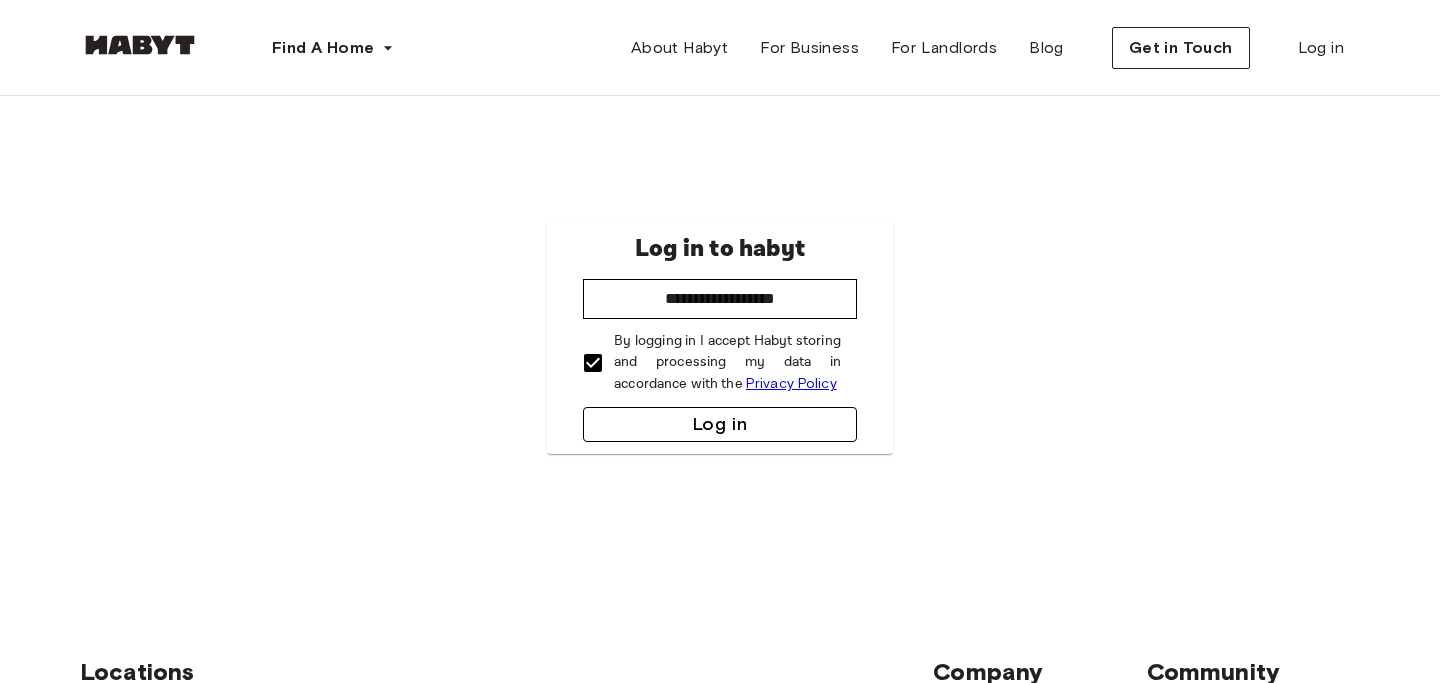 click on "Log in" at bounding box center [720, 424] 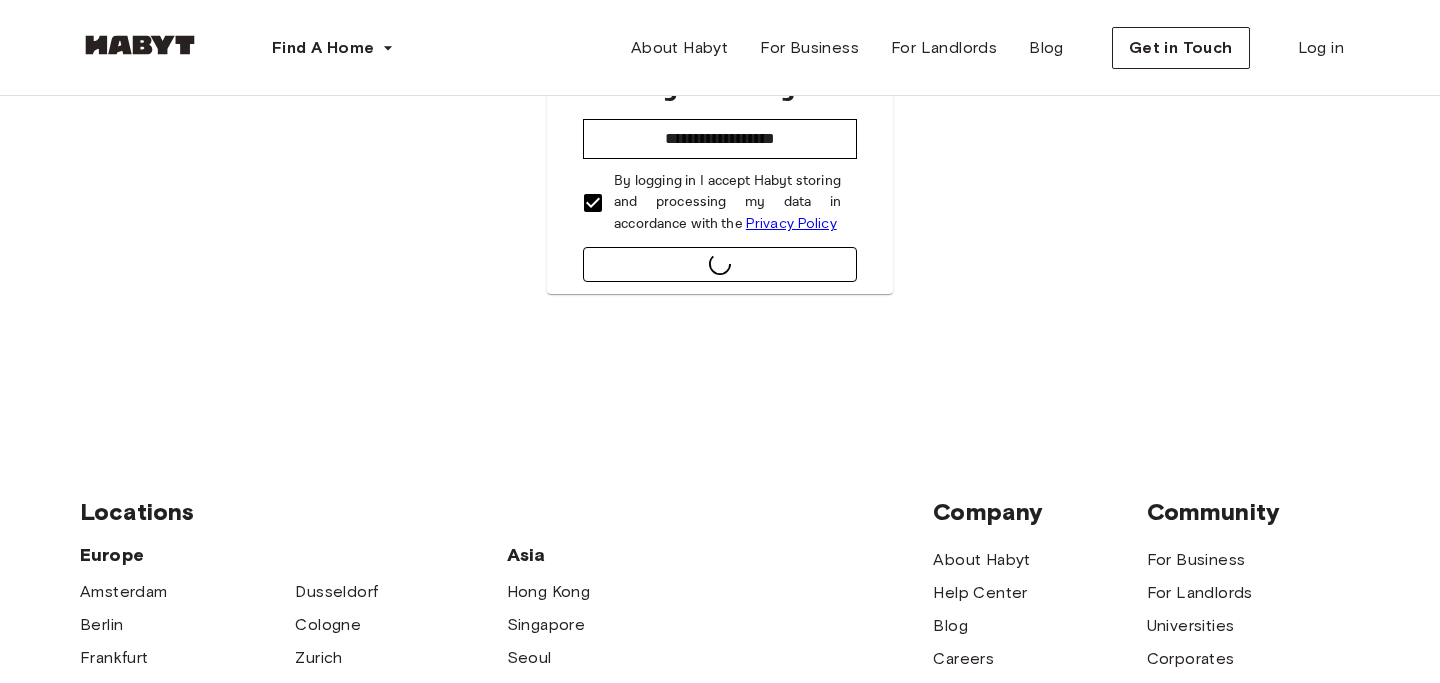 scroll, scrollTop: 203, scrollLeft: 0, axis: vertical 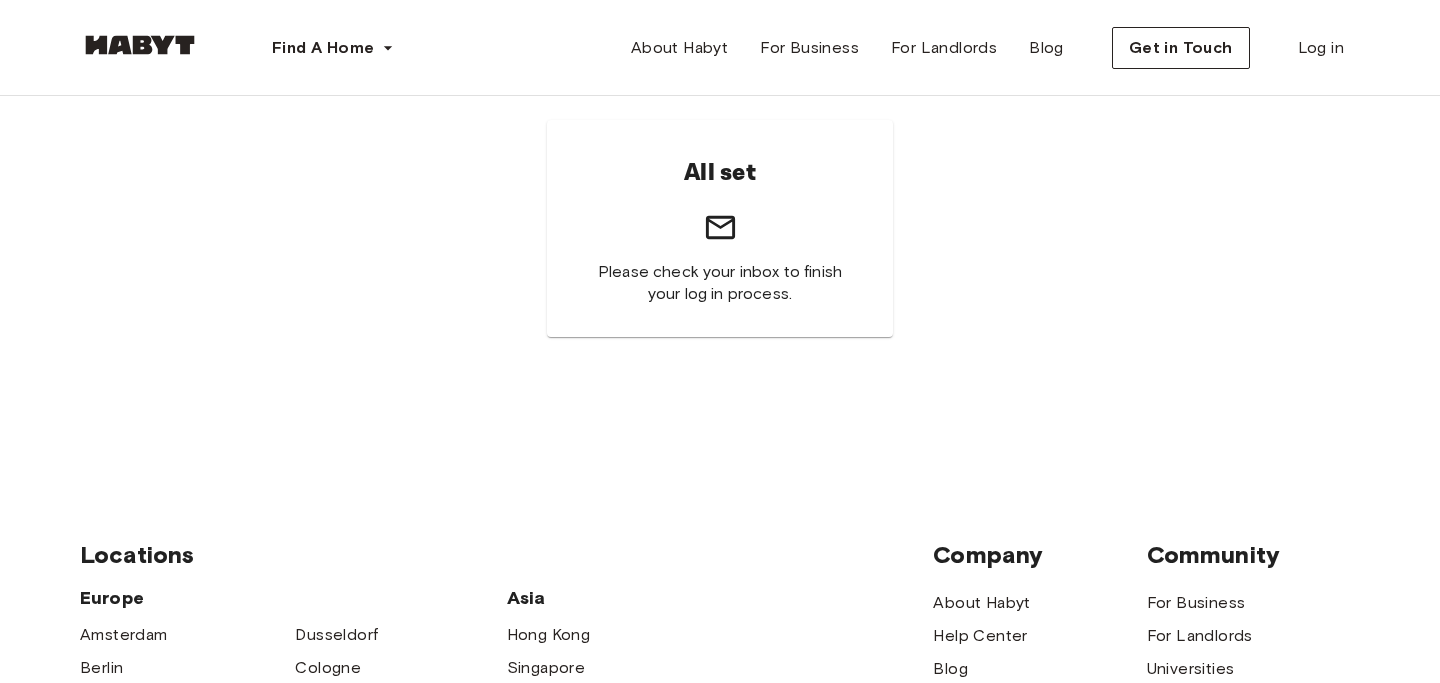 click at bounding box center (140, 45) 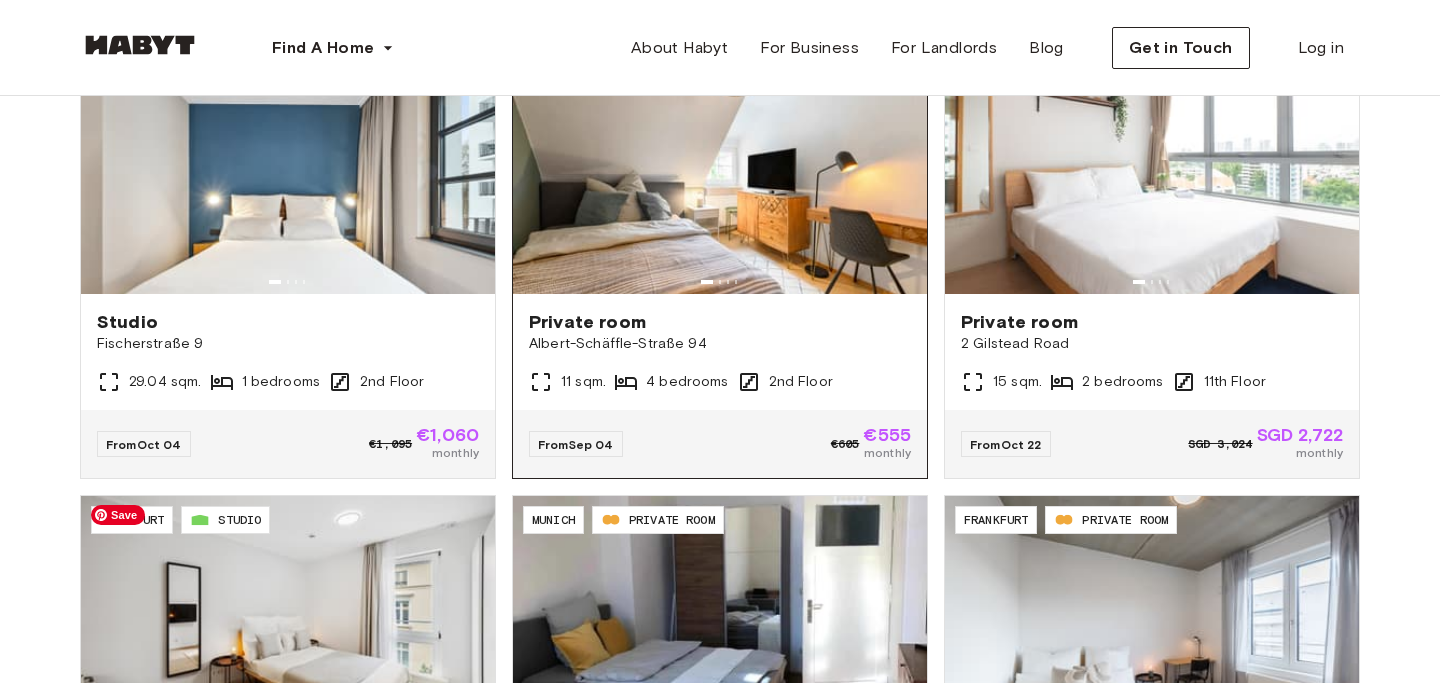 scroll, scrollTop: 813, scrollLeft: 0, axis: vertical 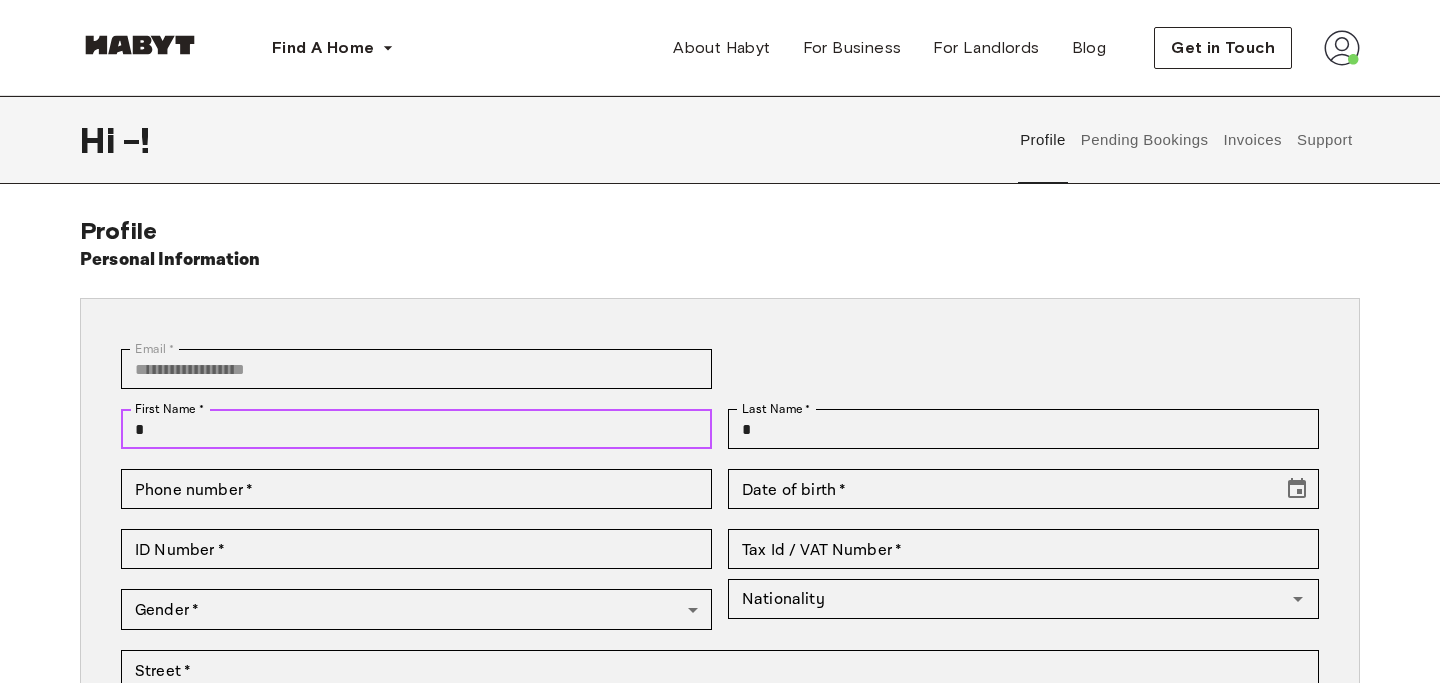 click on "*" at bounding box center (416, 429) 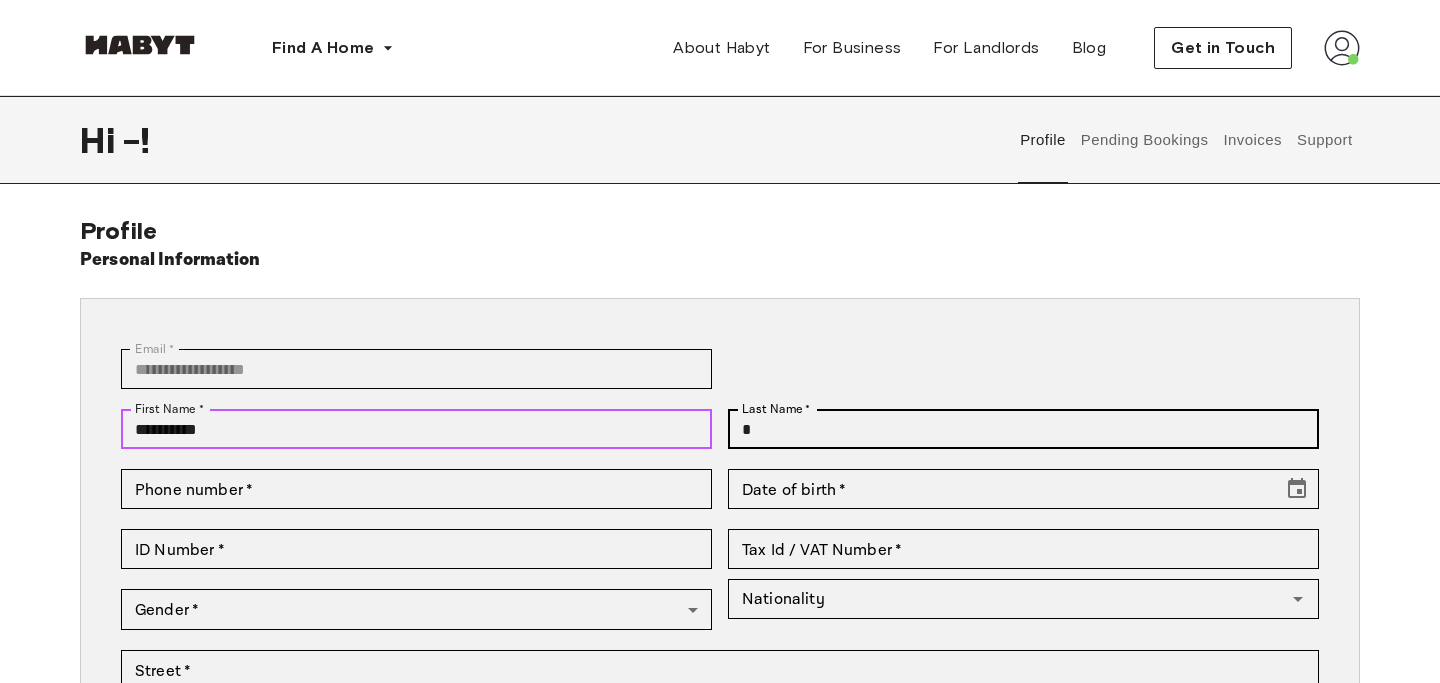 type on "**********" 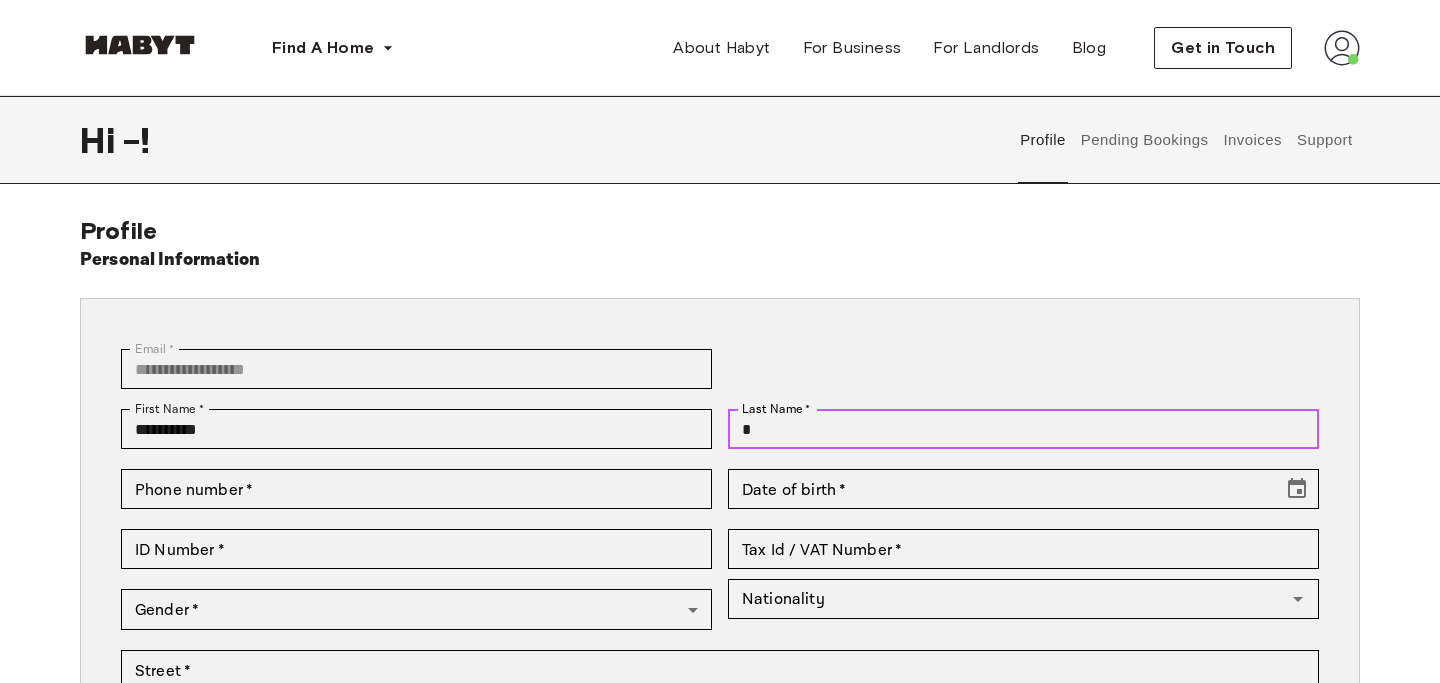 click on "*" at bounding box center (1023, 429) 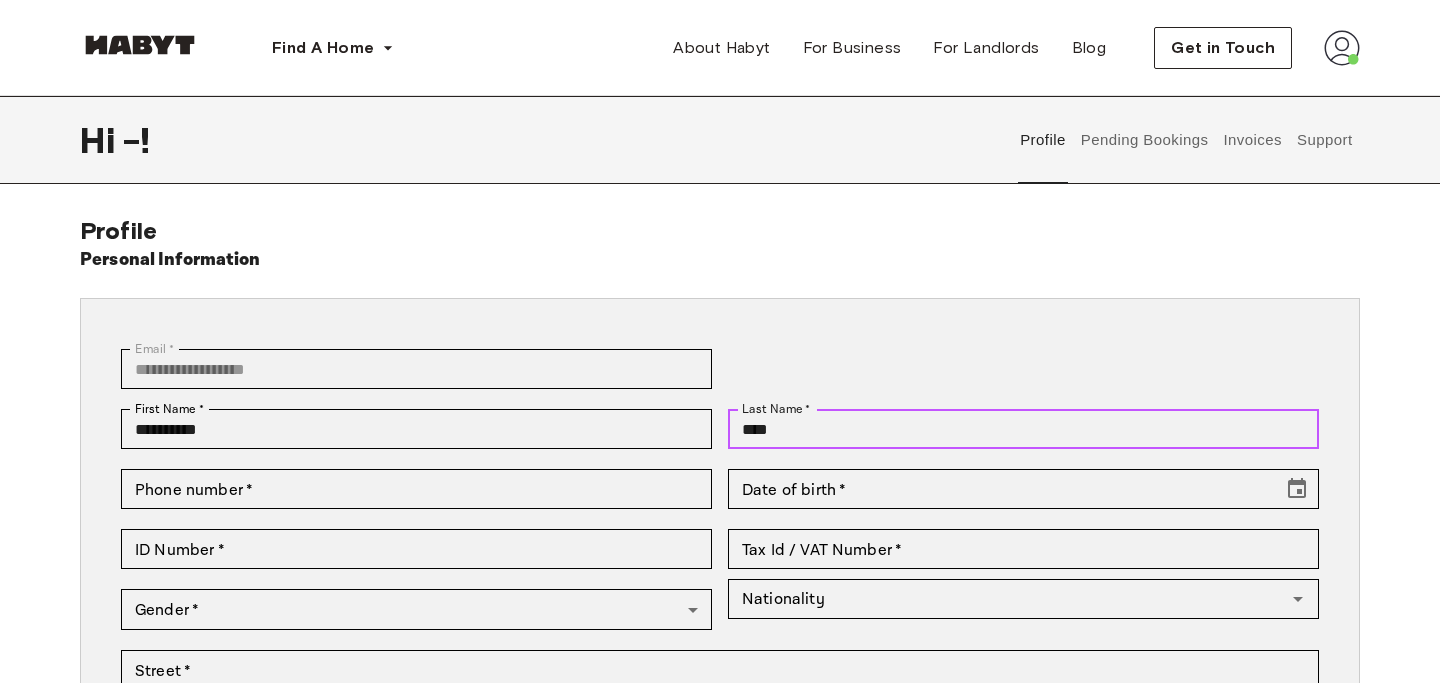 scroll, scrollTop: 103, scrollLeft: 0, axis: vertical 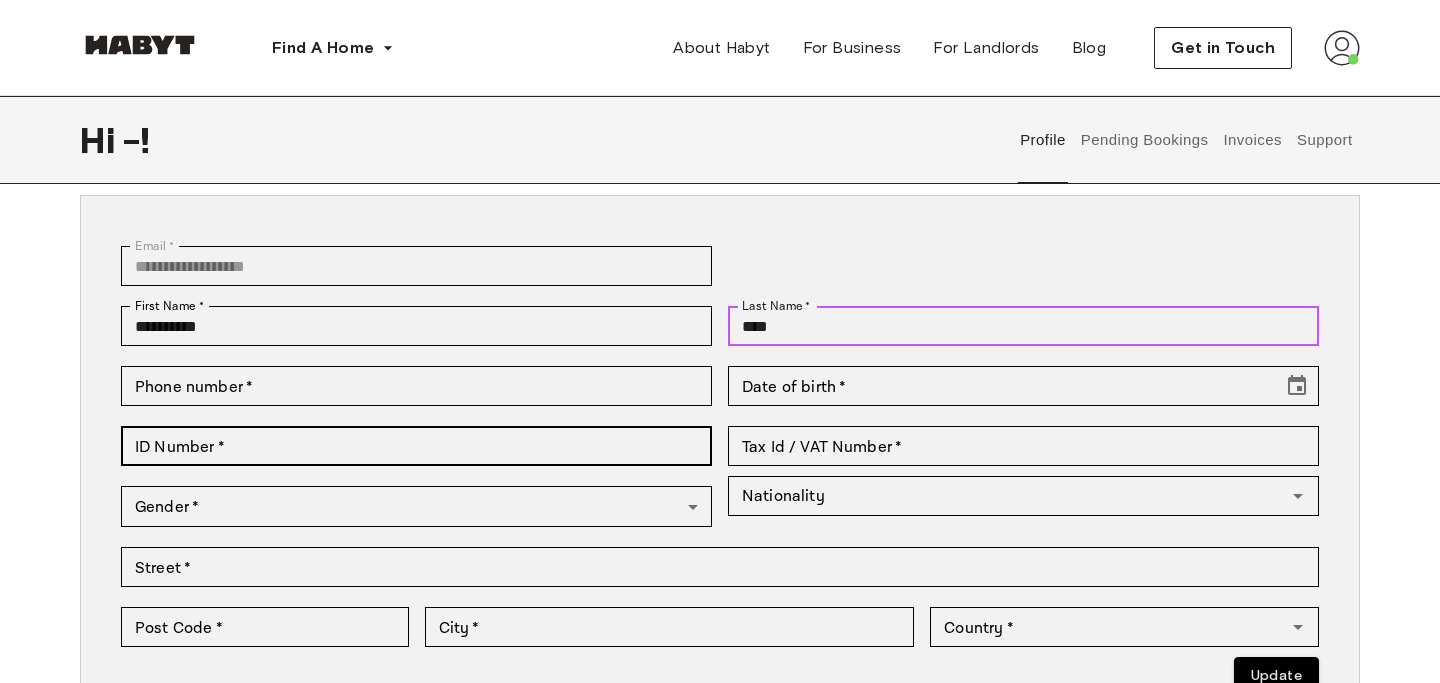 type on "****" 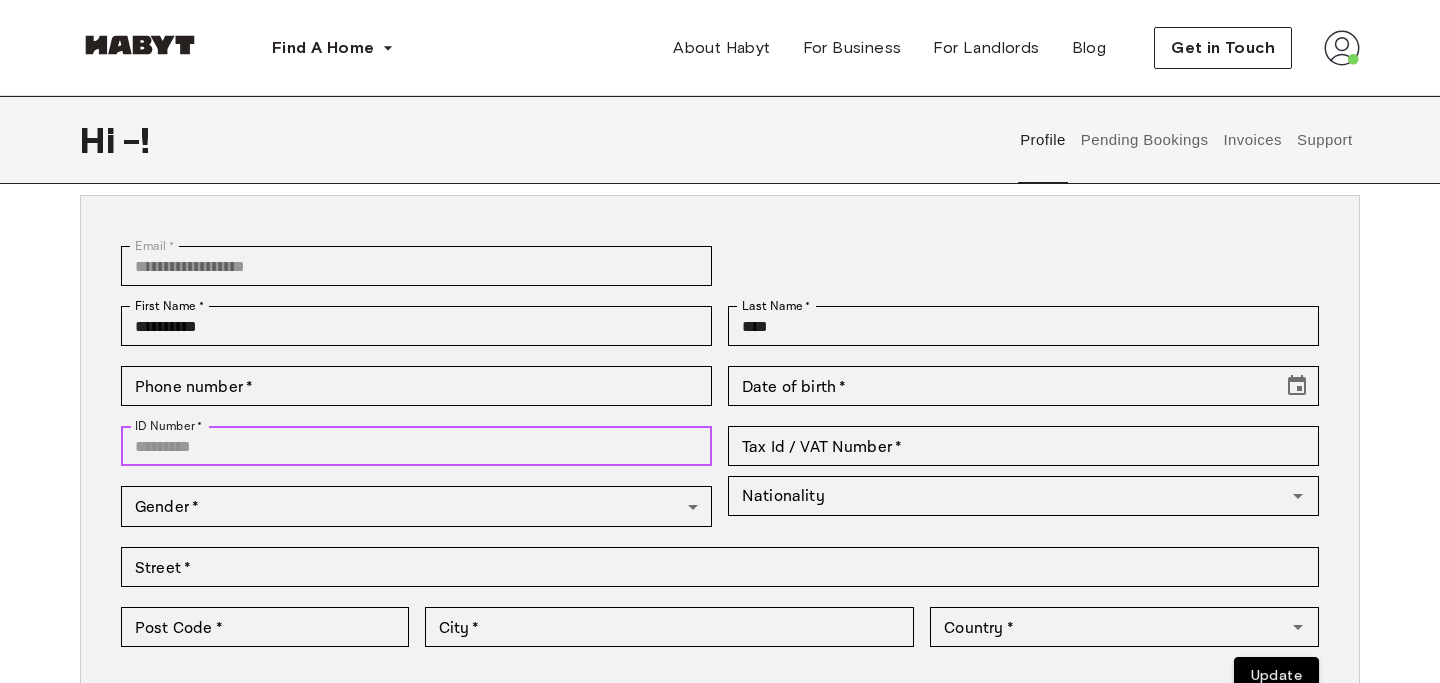 click on "ID Number   *" at bounding box center (416, 446) 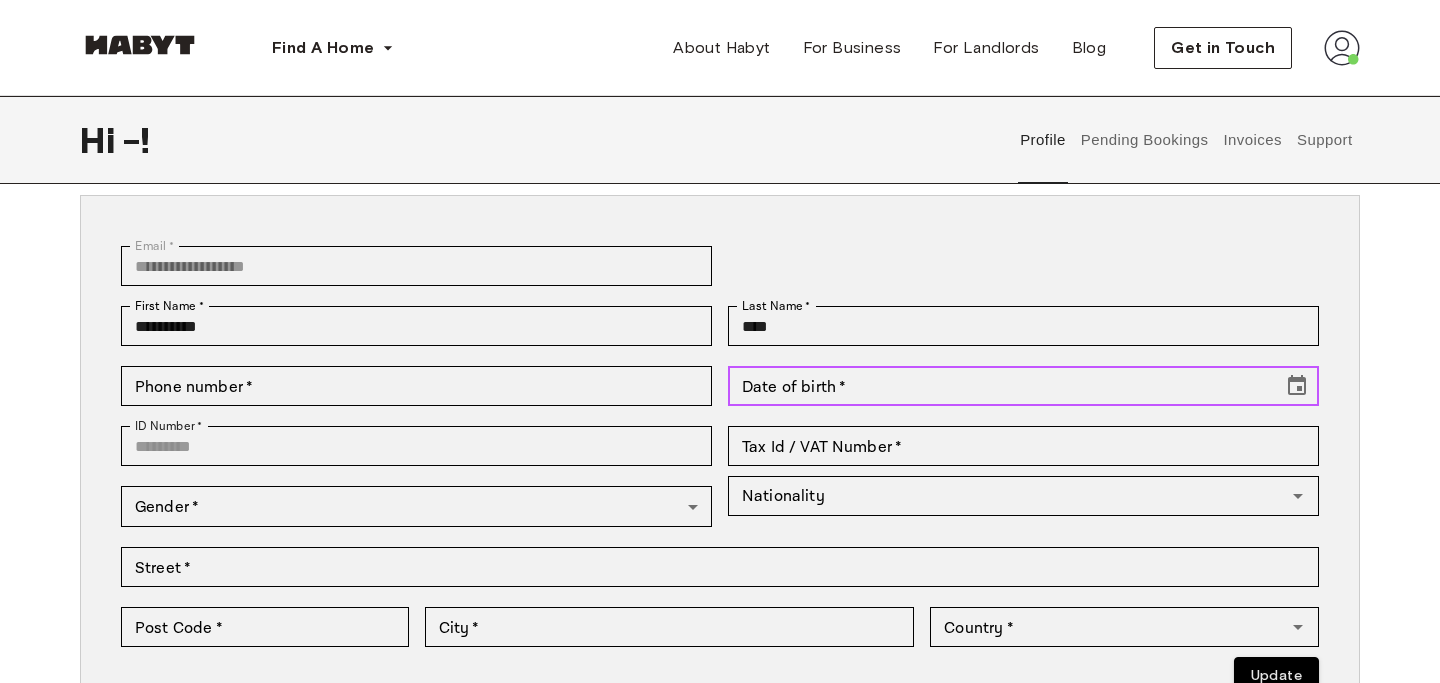 click on "Date of birth   * Date of birth   *" at bounding box center [1023, 386] 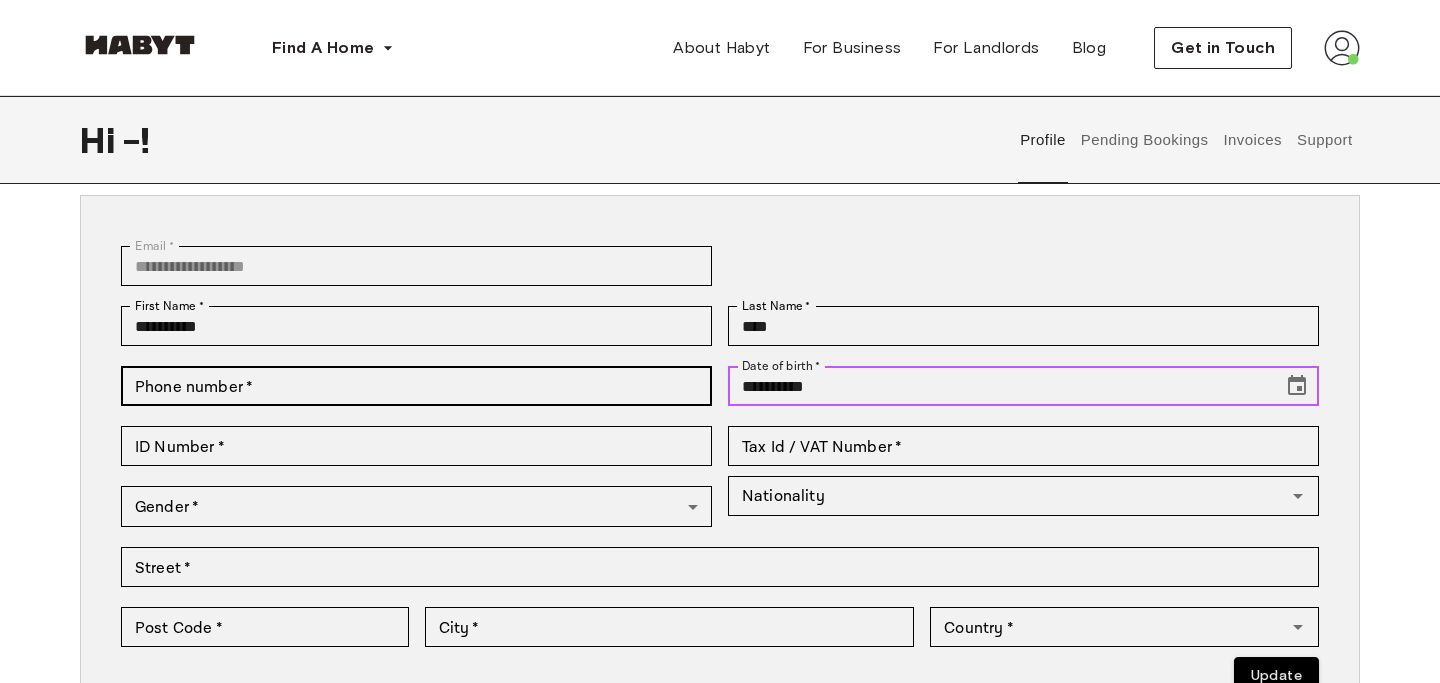 type on "**********" 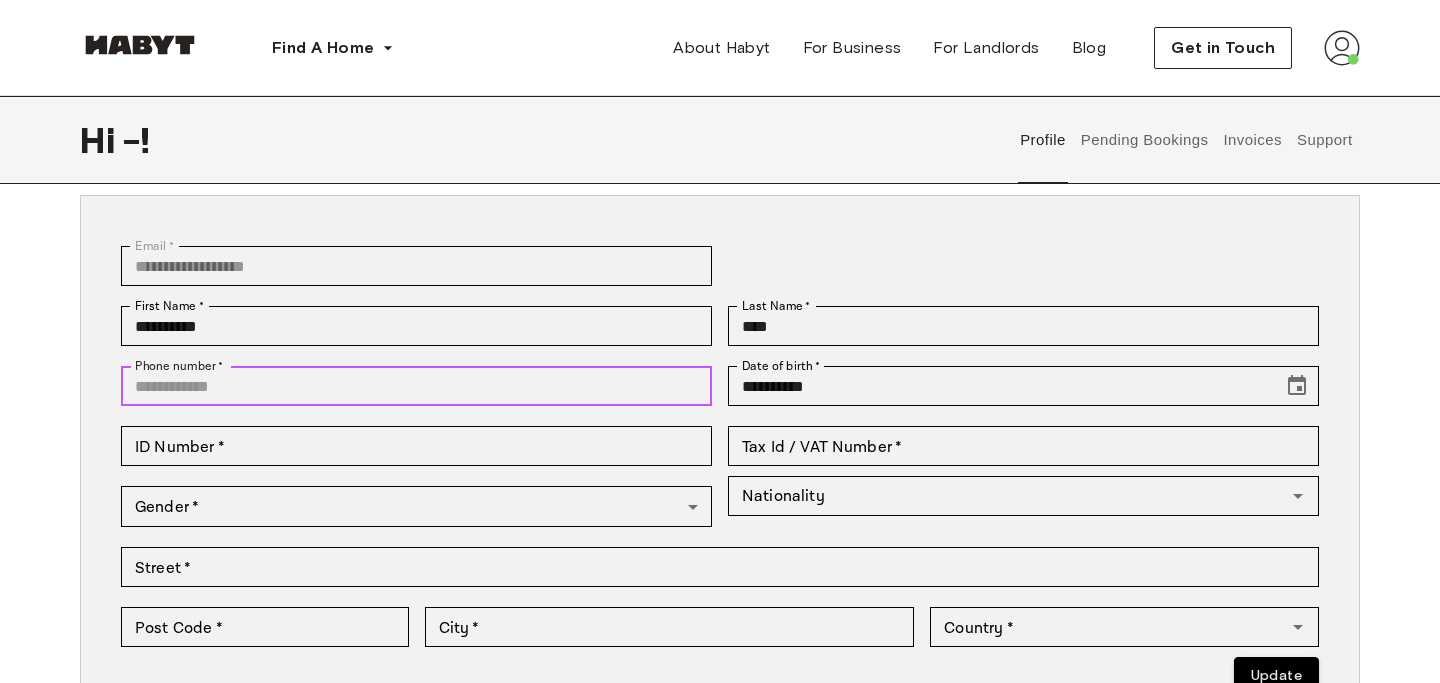 click on "Phone number   *" at bounding box center (416, 386) 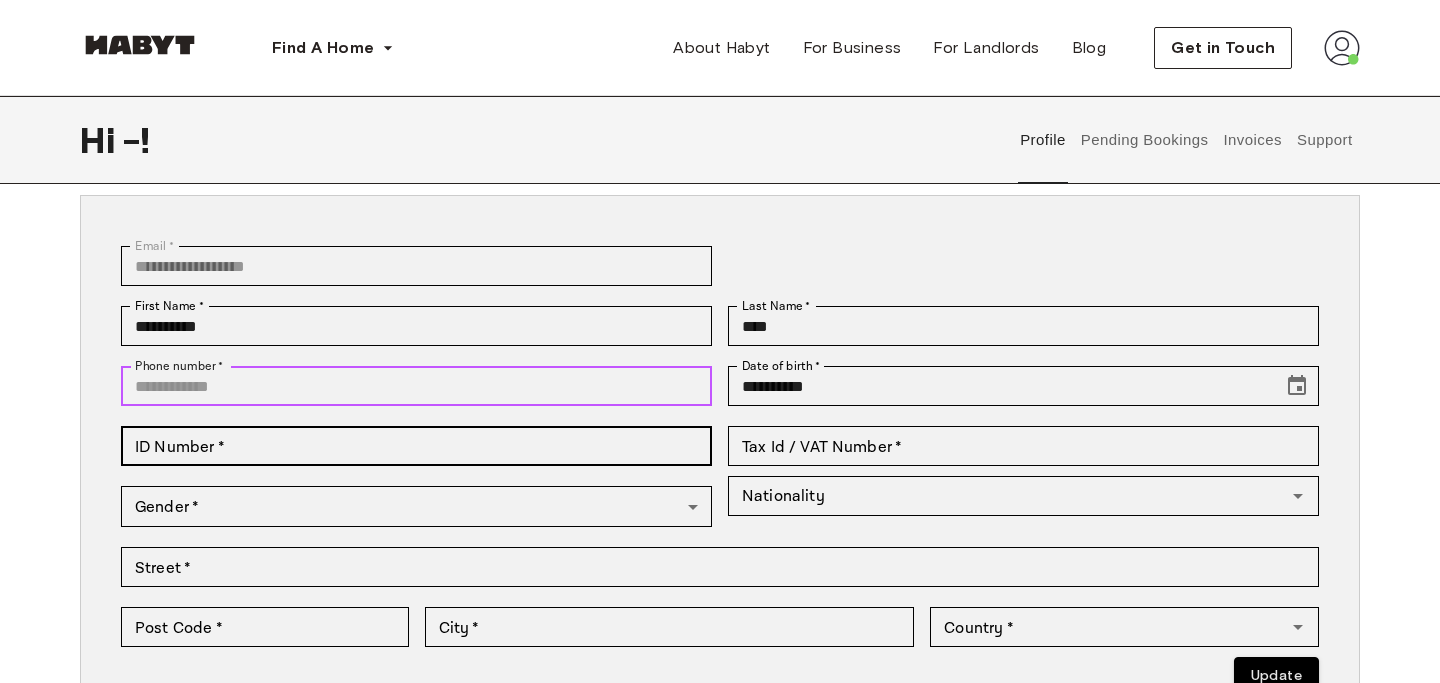 type on "**********" 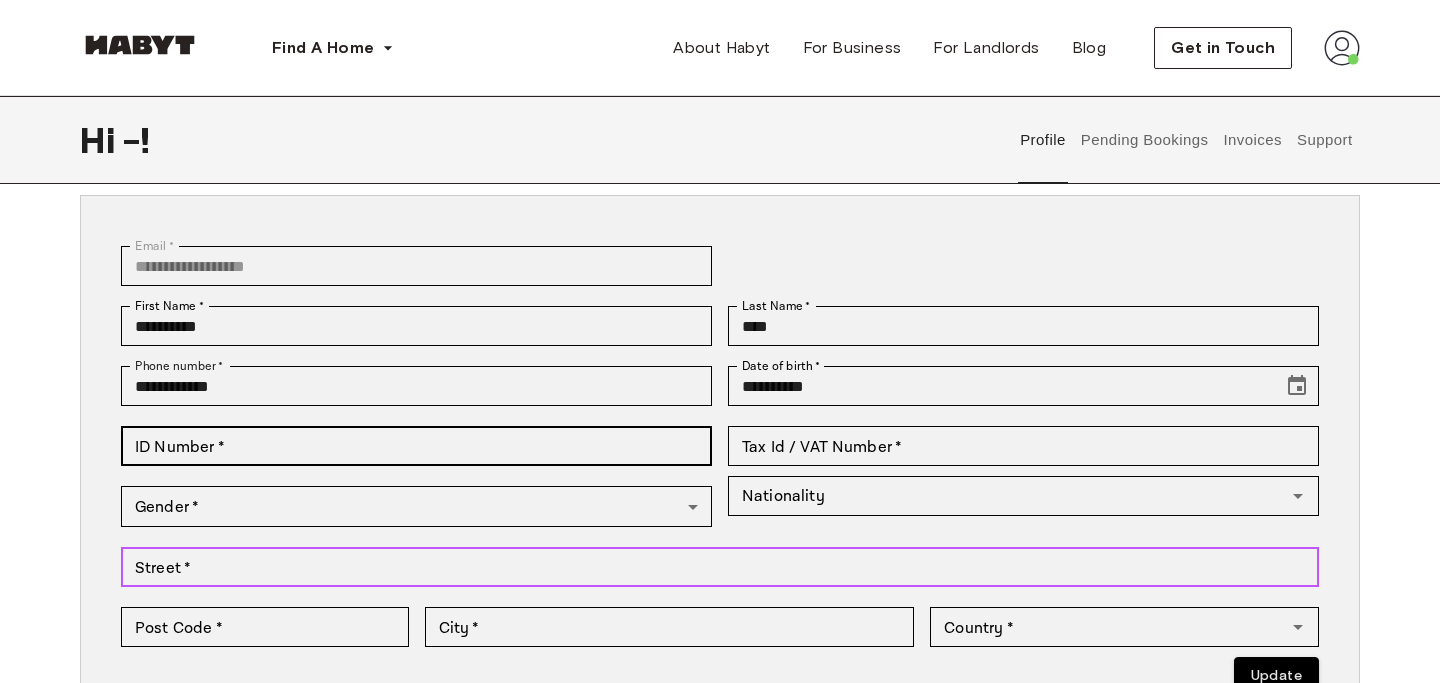 type on "**********" 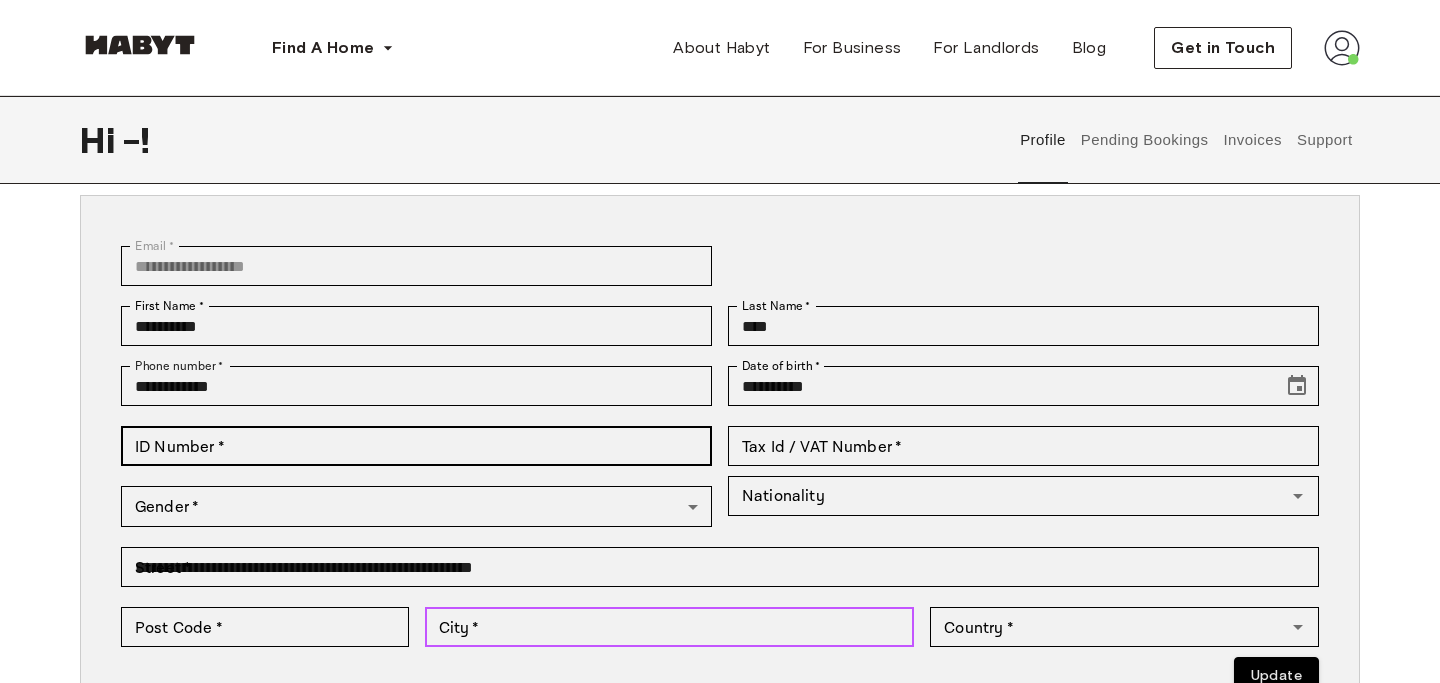 type on "**" 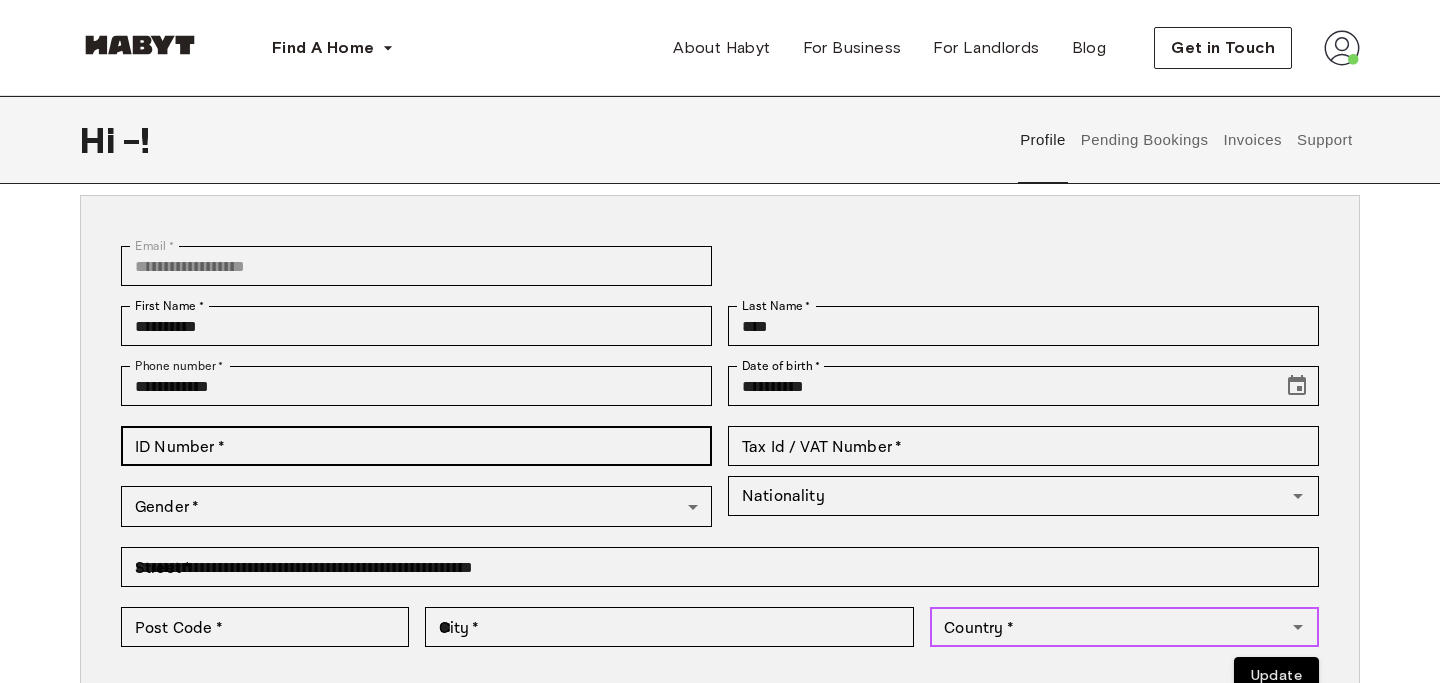 type on "*********" 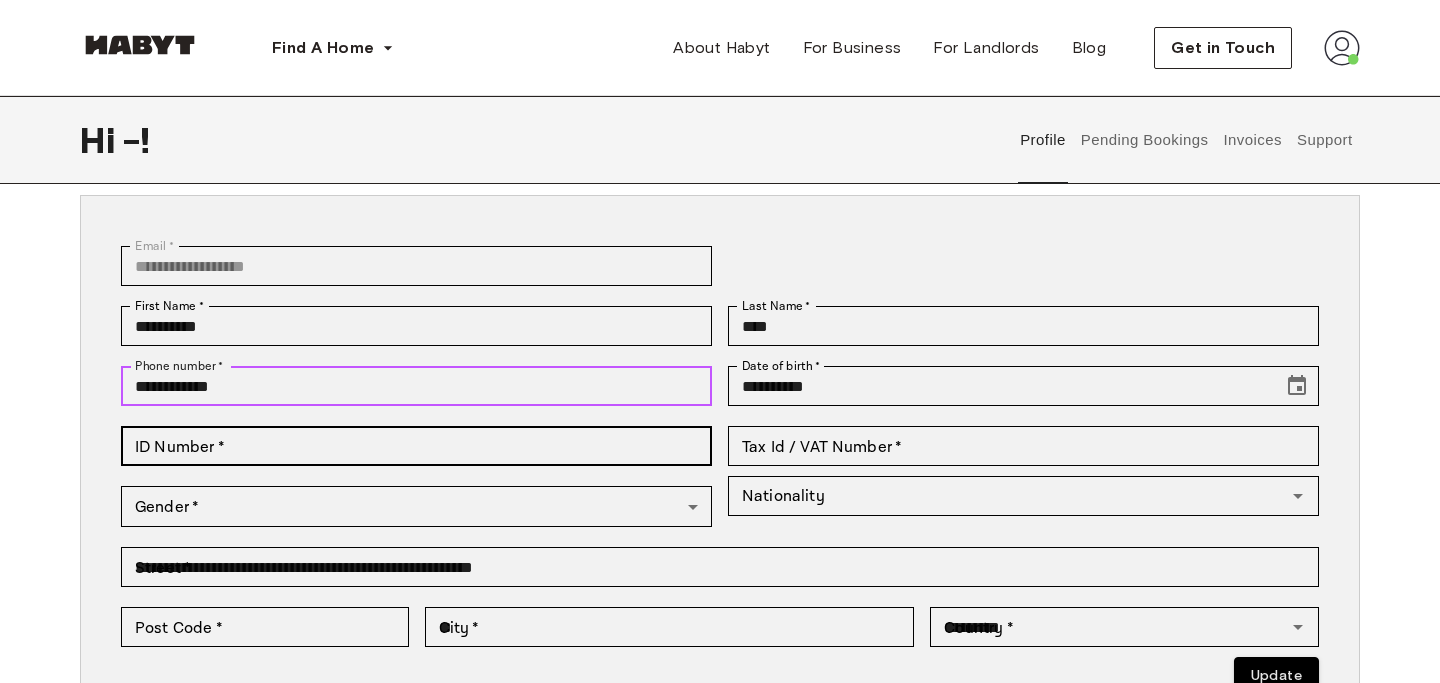 type 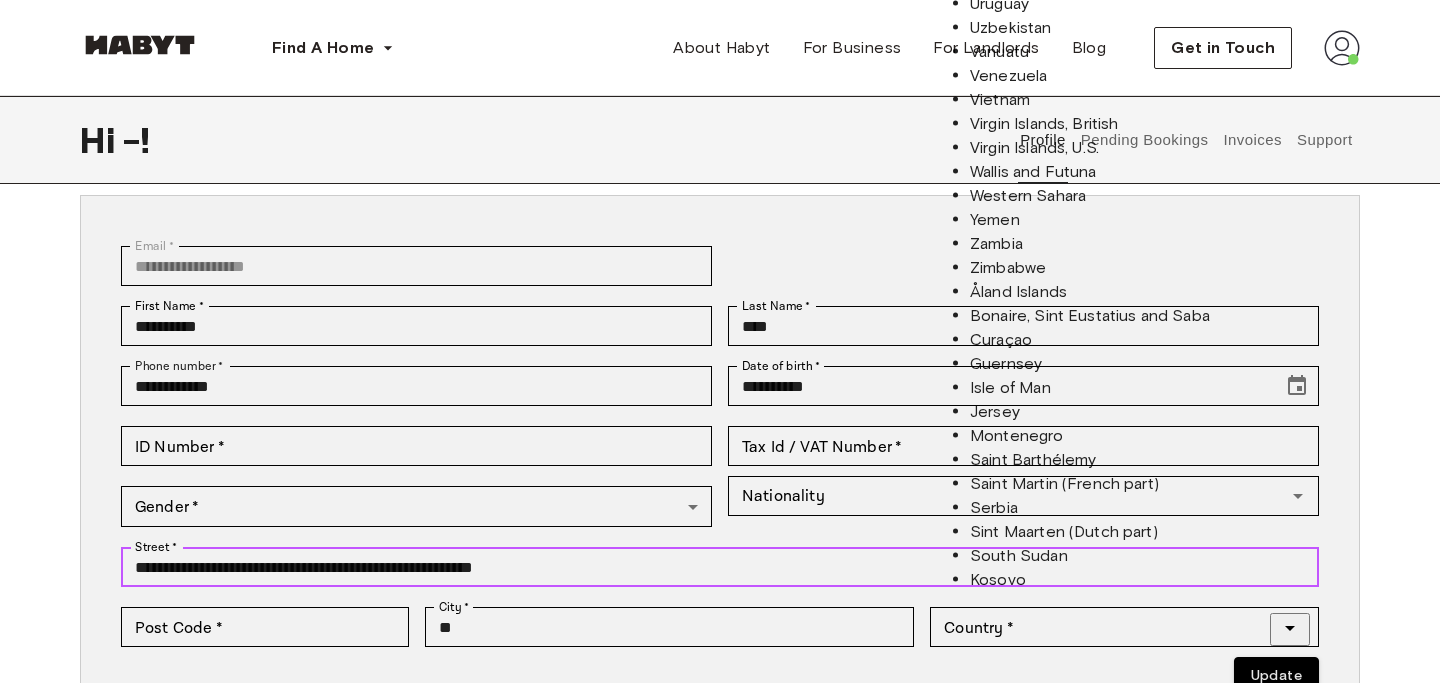 click on "**********" at bounding box center [720, 567] 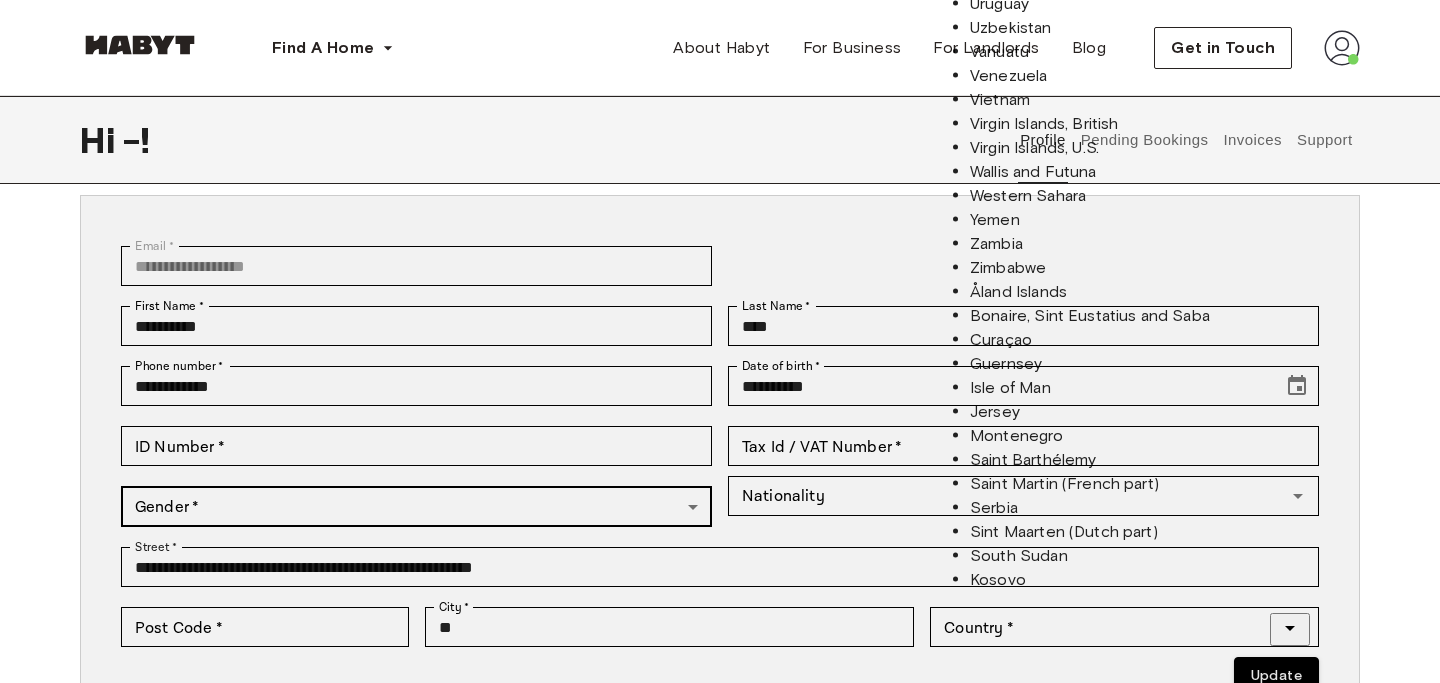 click on "**********" at bounding box center (720, 855) 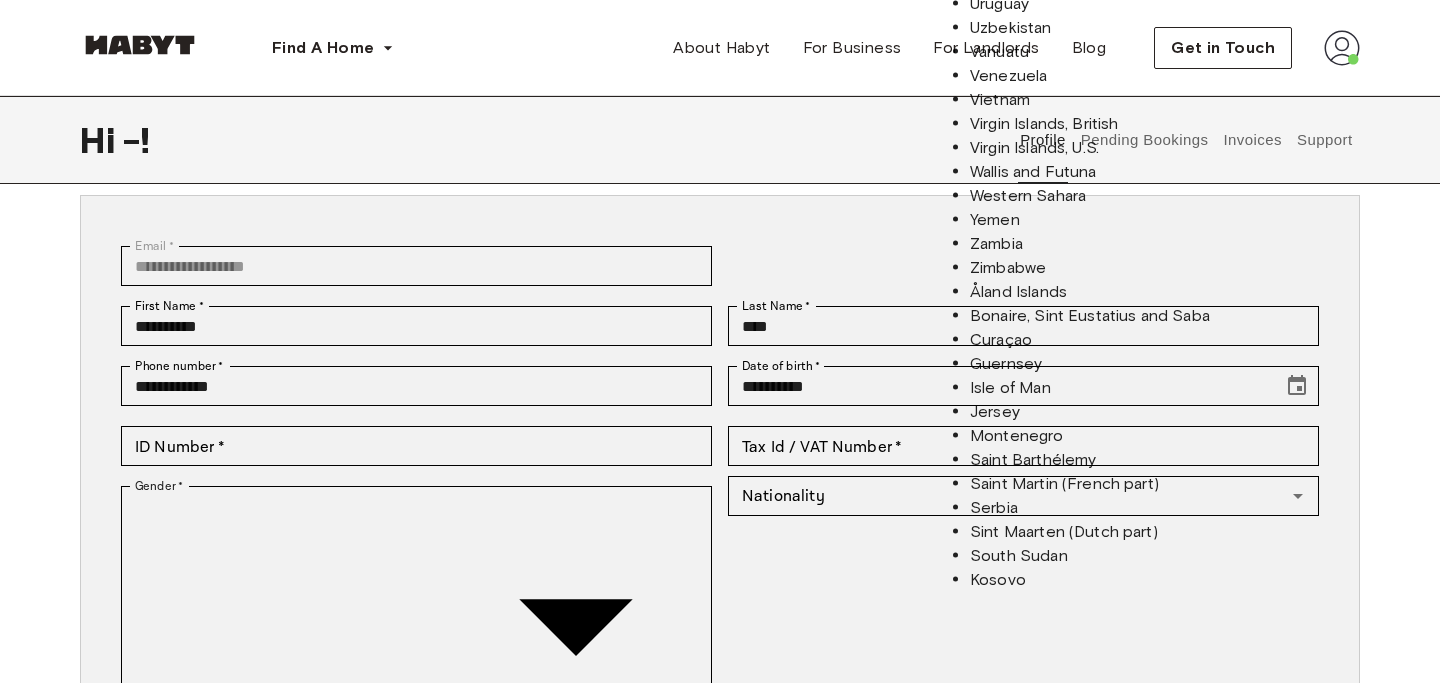 click on "Female" at bounding box center (740, 2098) 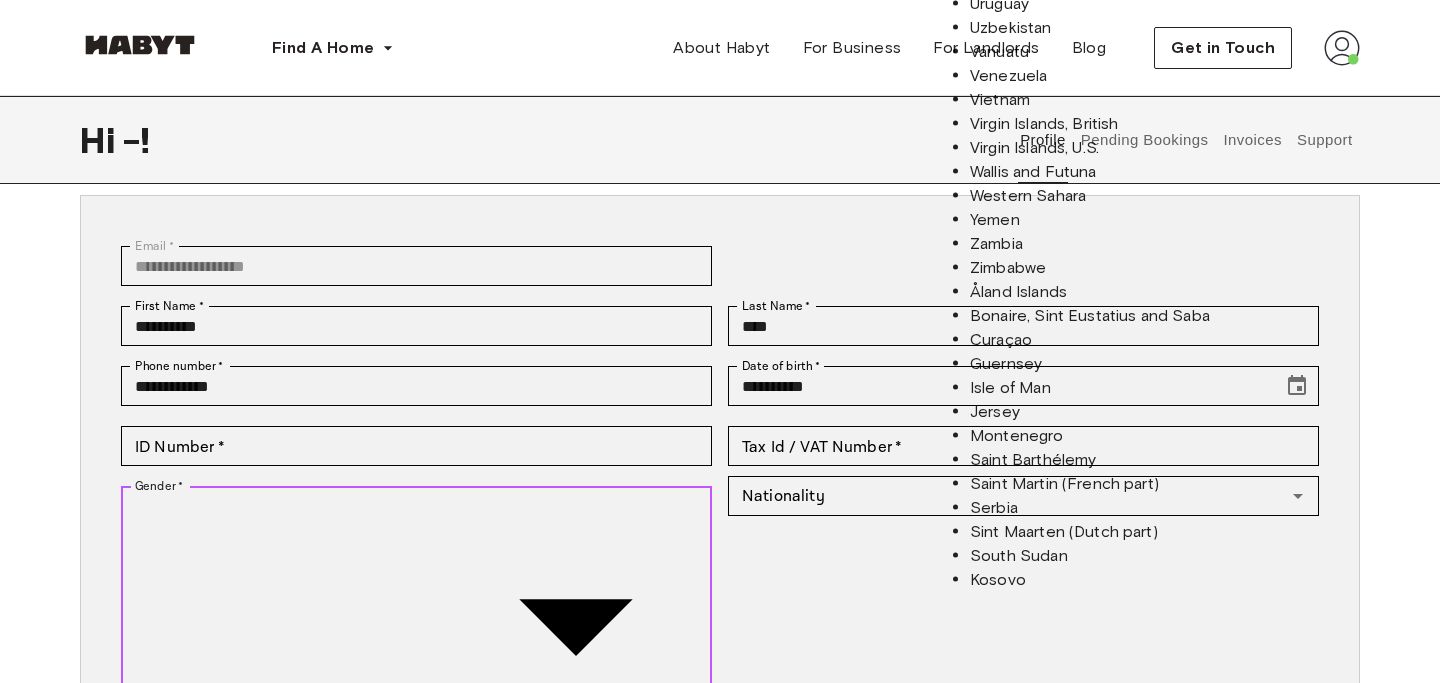 type on "******" 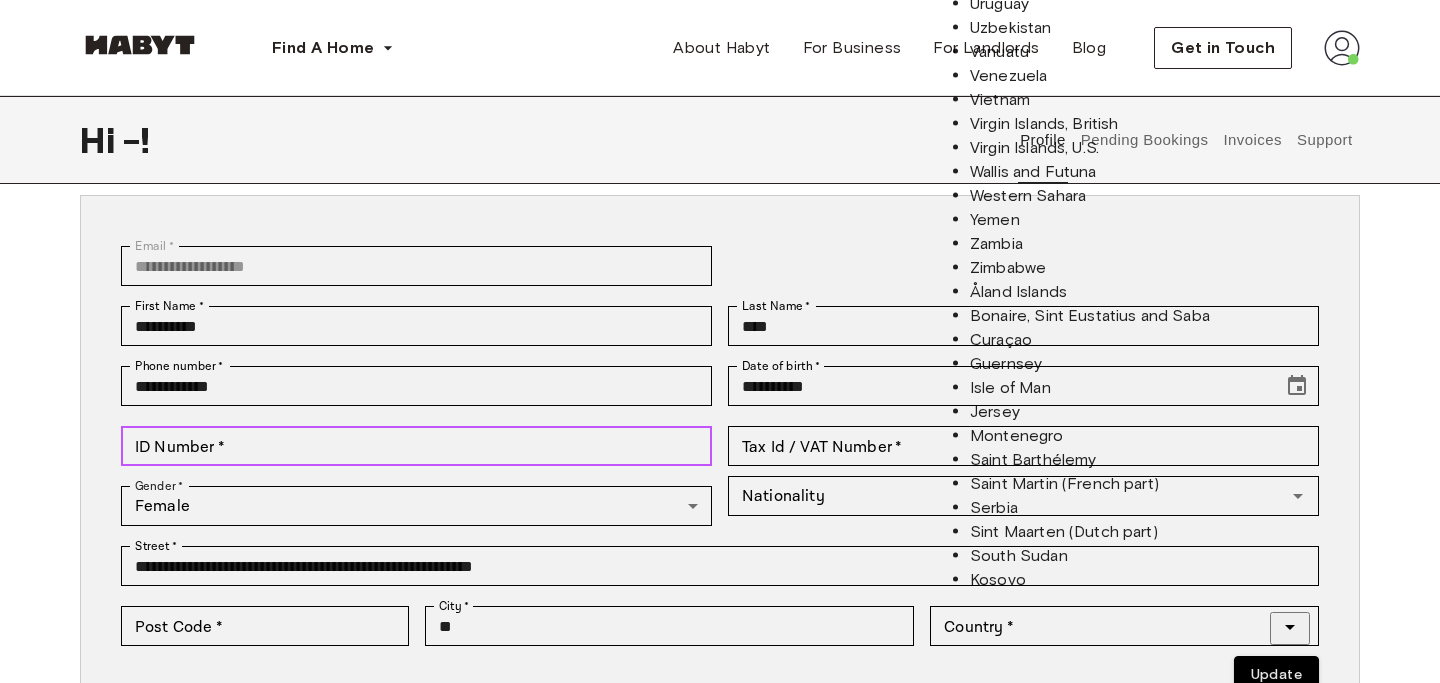 click on "ID Number   *" at bounding box center (416, 446) 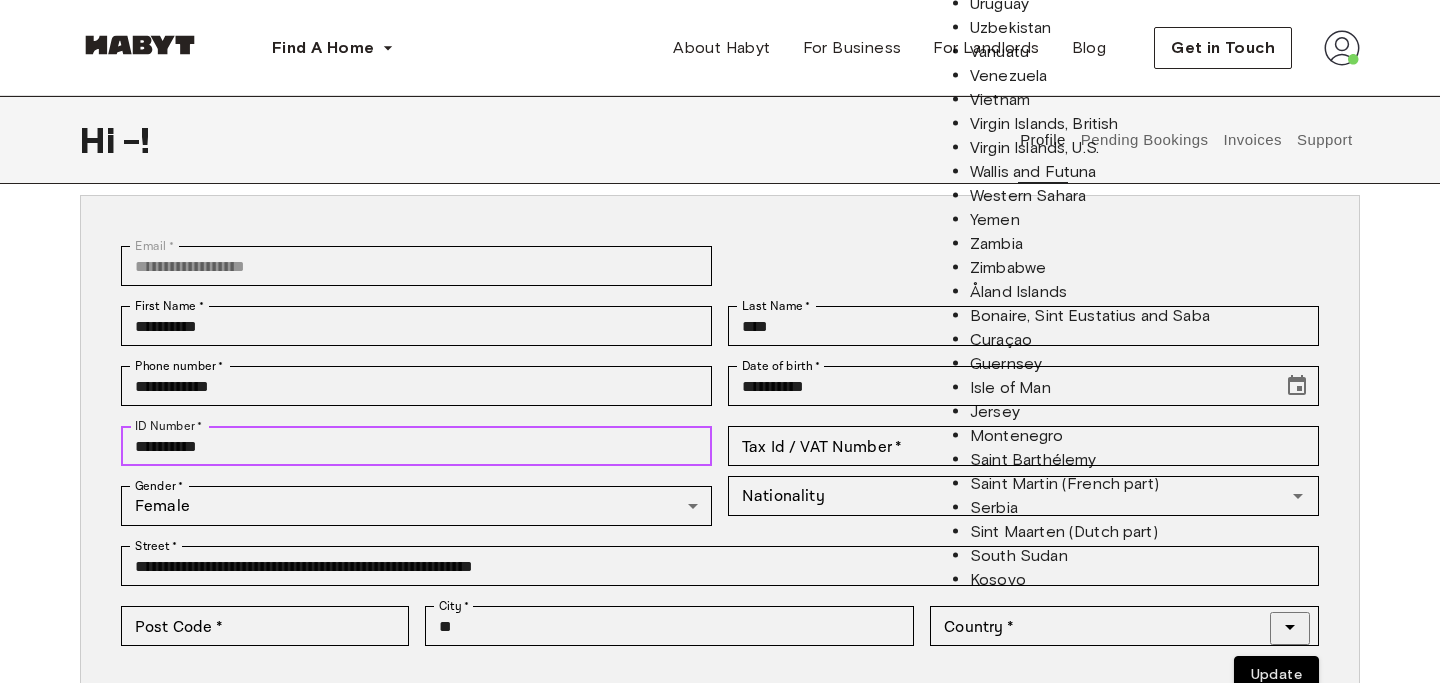 type on "**********" 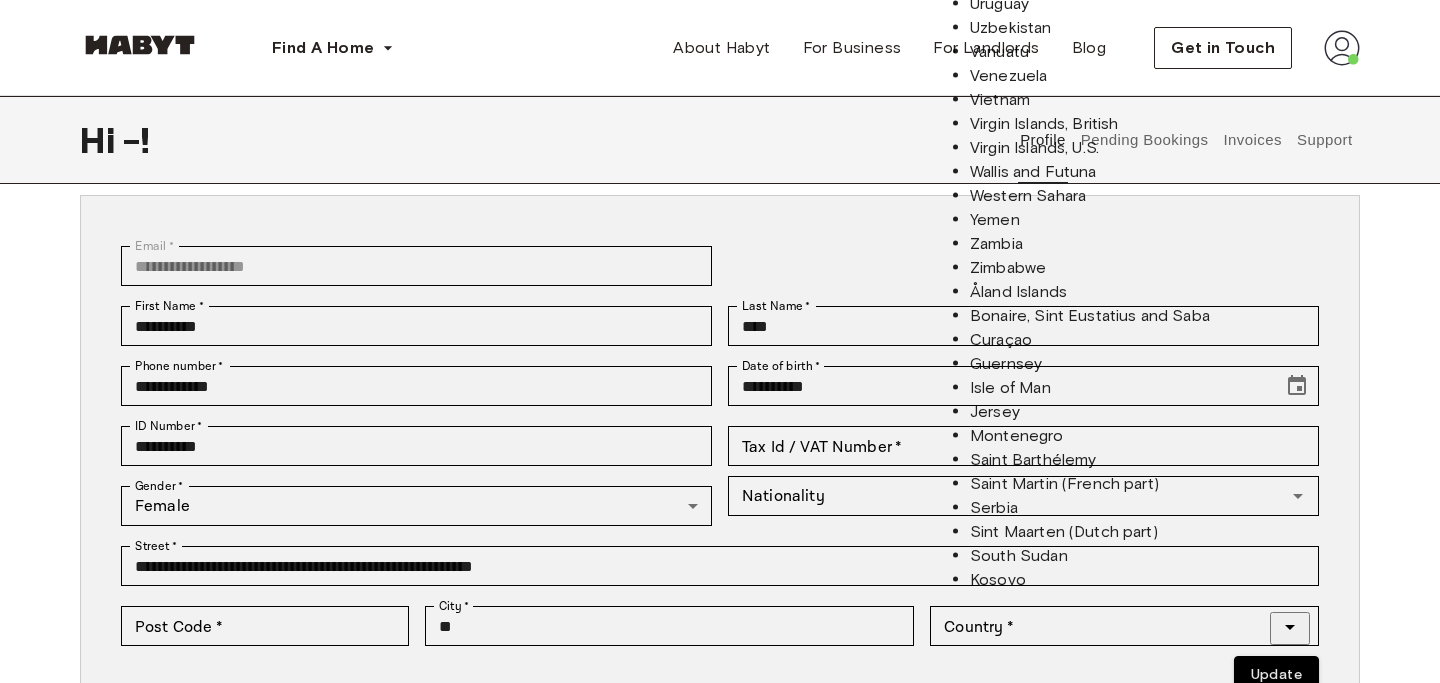 click on "**********" at bounding box center [712, 266] 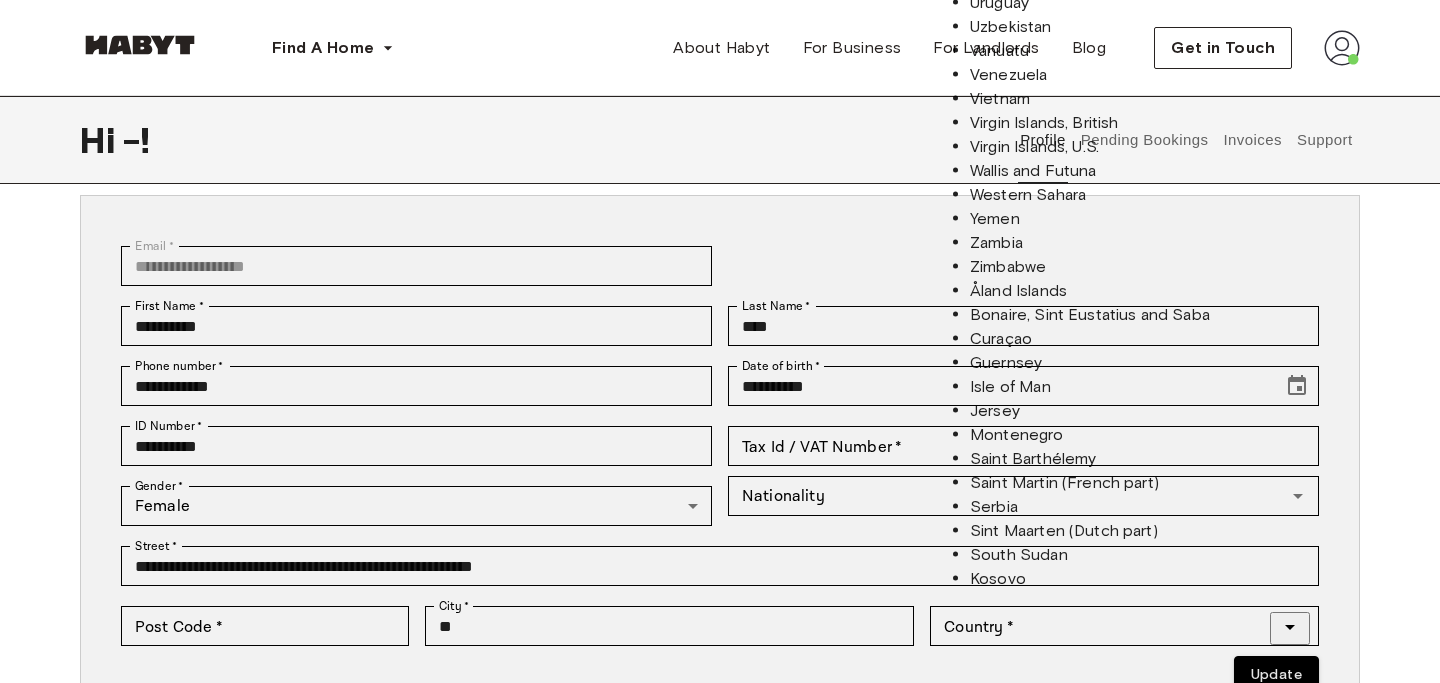 scroll, scrollTop: 229, scrollLeft: 0, axis: vertical 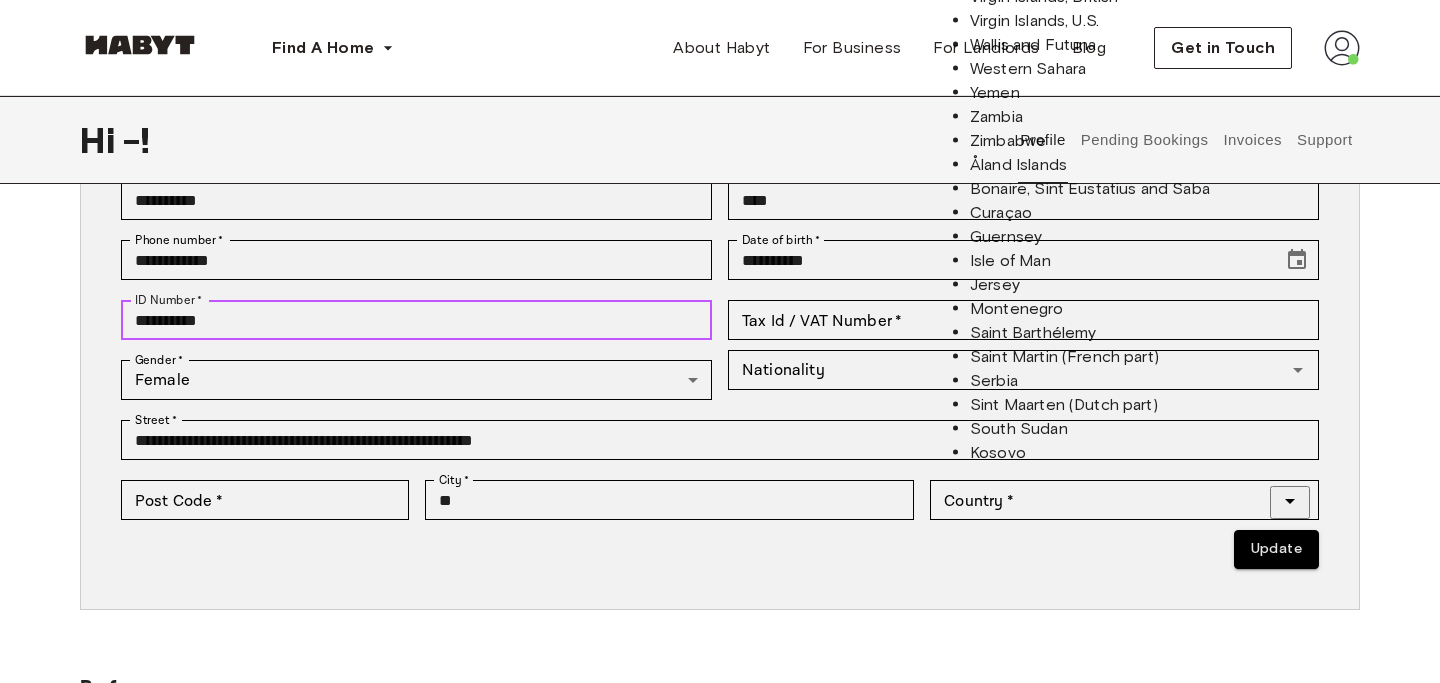 drag, startPoint x: 229, startPoint y: 313, endPoint x: 42, endPoint y: 306, distance: 187.13097 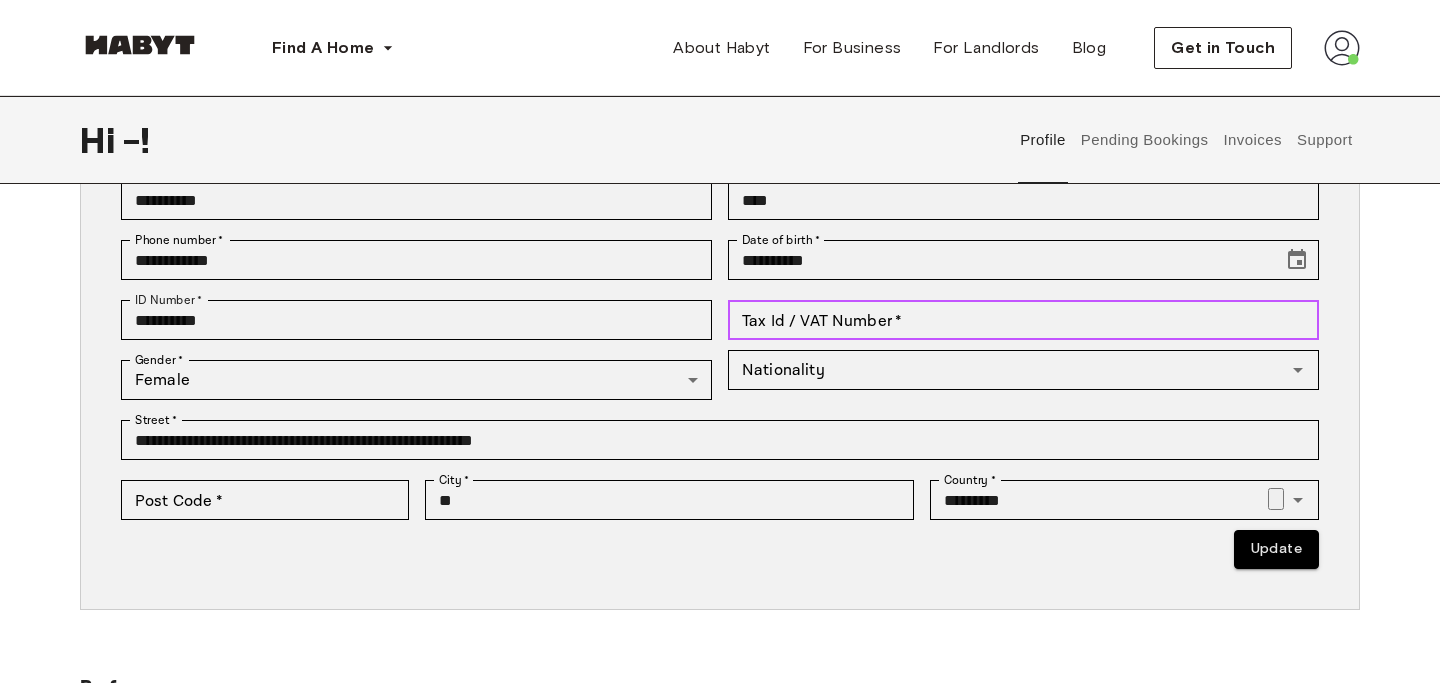 click on "Tax Id / VAT Number   *" at bounding box center [1023, 320] 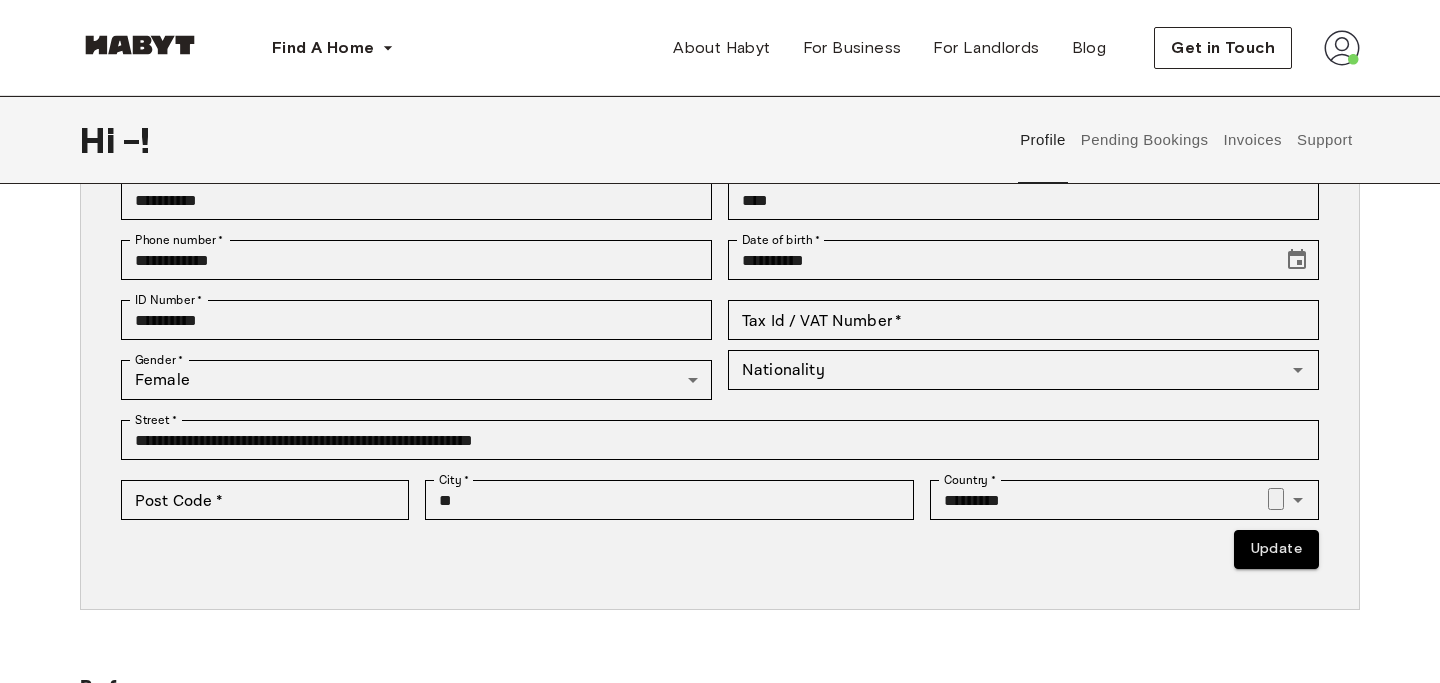 click on "**********" at bounding box center (720, 339) 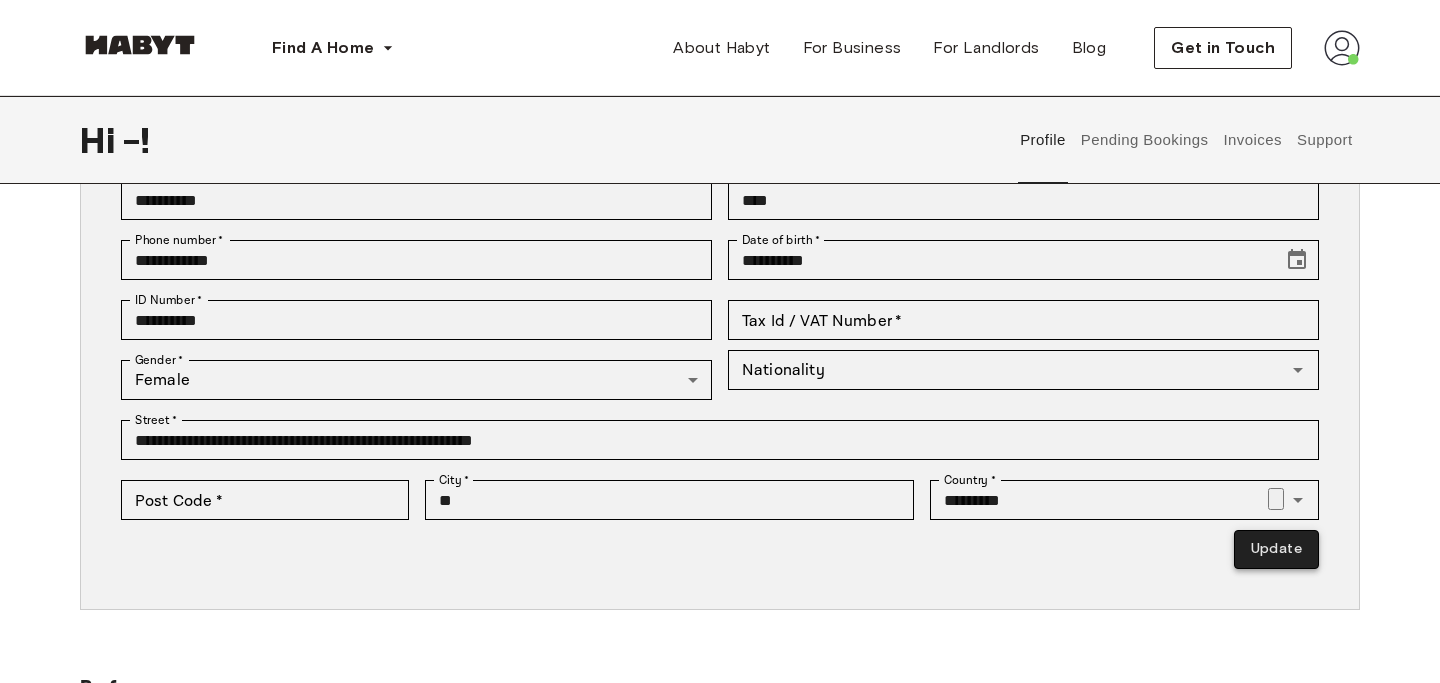 click on "Update" at bounding box center (1276, 549) 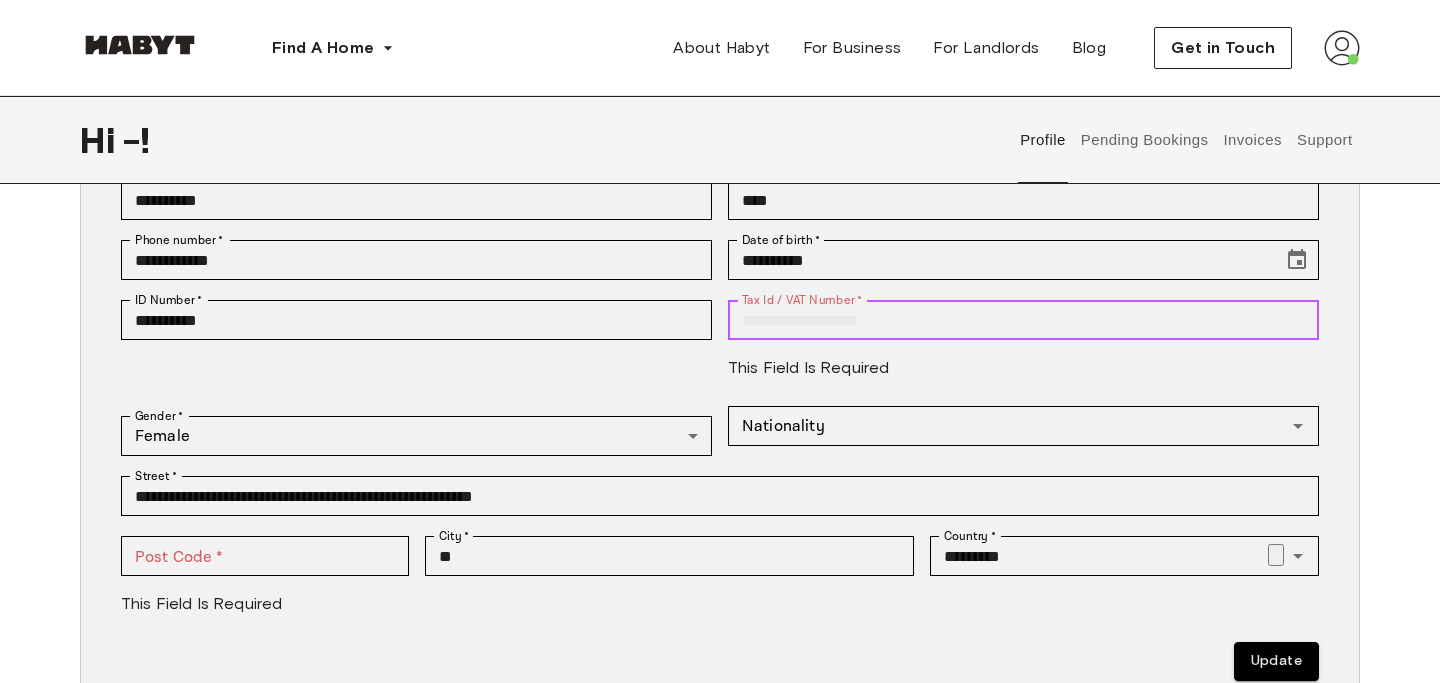 click on "Tax Id / VAT Number   *" at bounding box center (1023, 320) 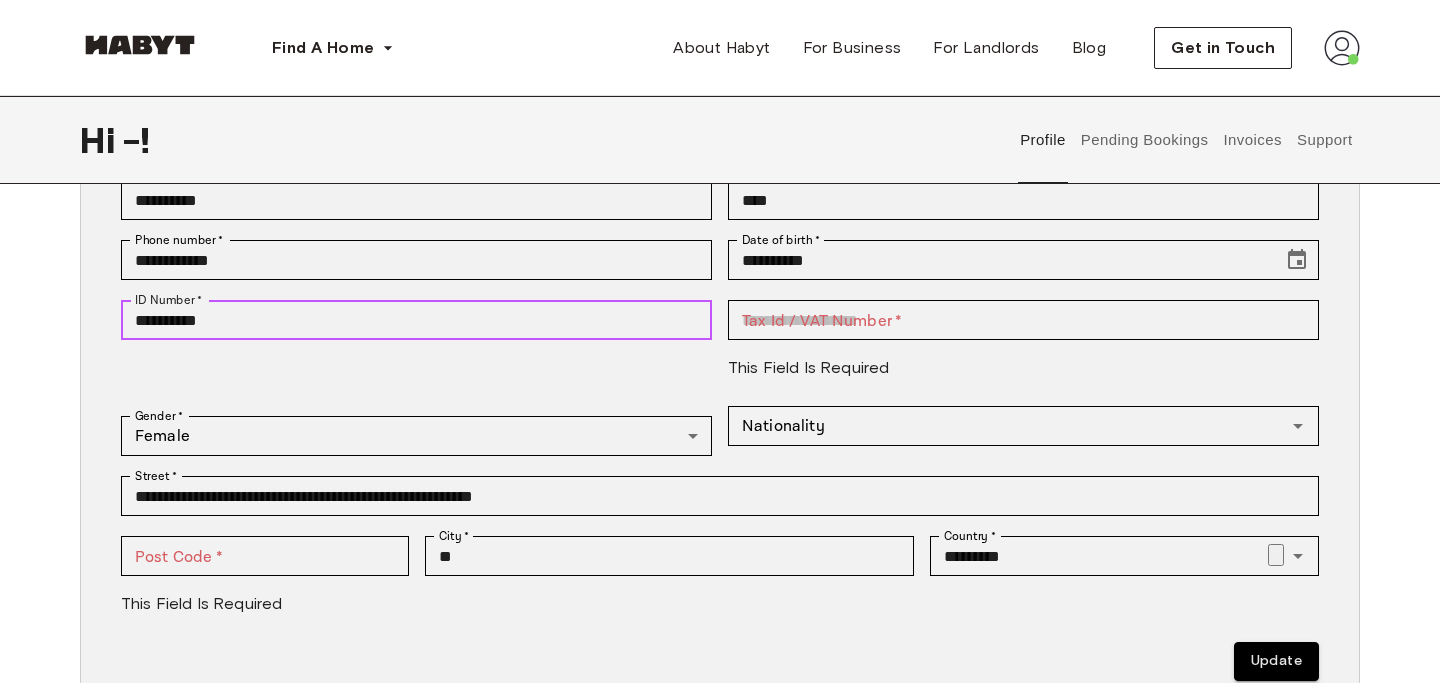 drag, startPoint x: 231, startPoint y: 317, endPoint x: 54, endPoint y: 307, distance: 177.28226 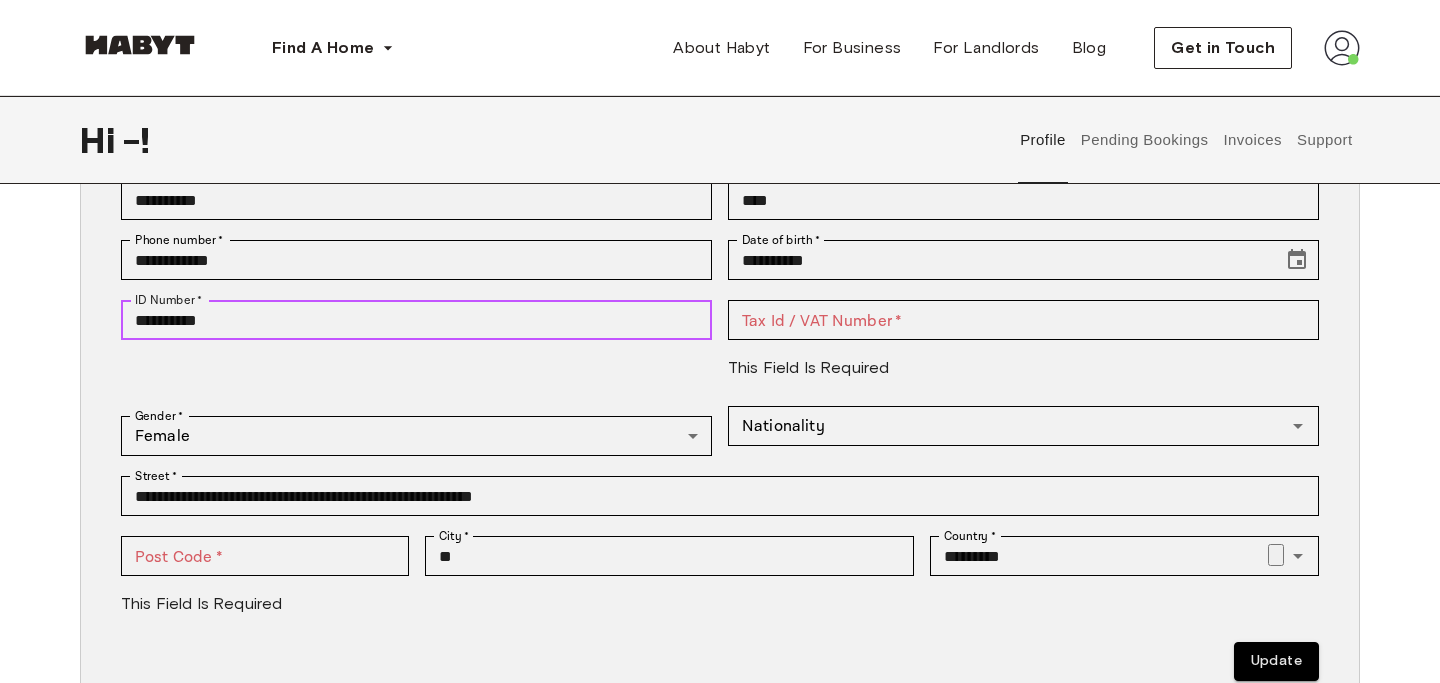 click on "**********" at bounding box center (720, 425) 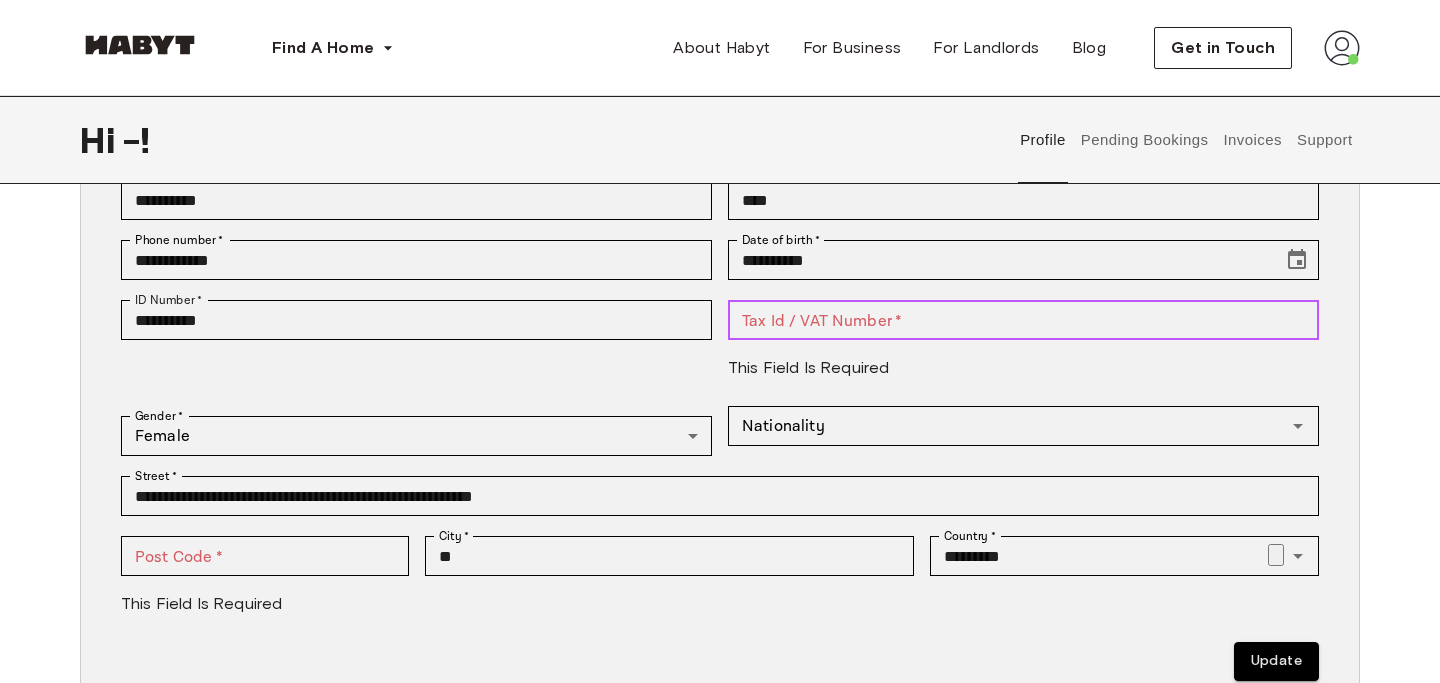 click on "Tax Id / VAT Number   *" at bounding box center (1023, 320) 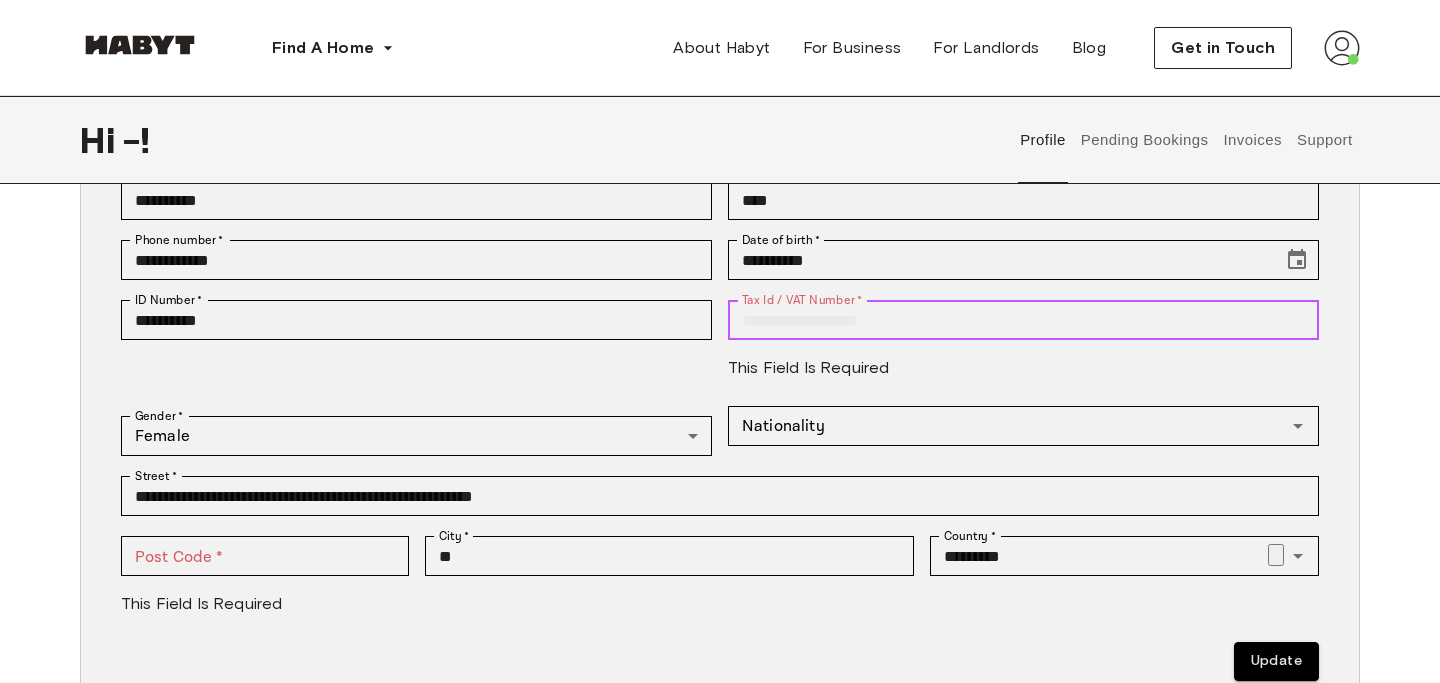 paste on "**********" 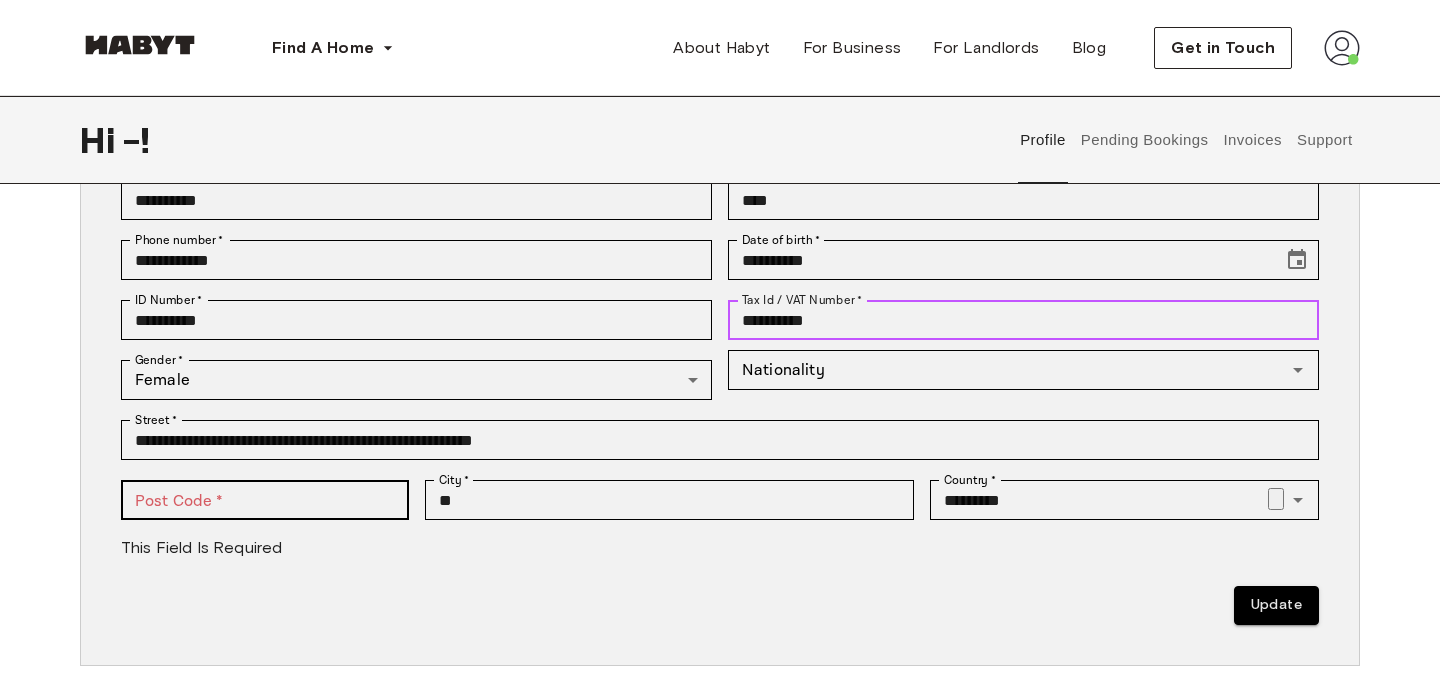 type on "**********" 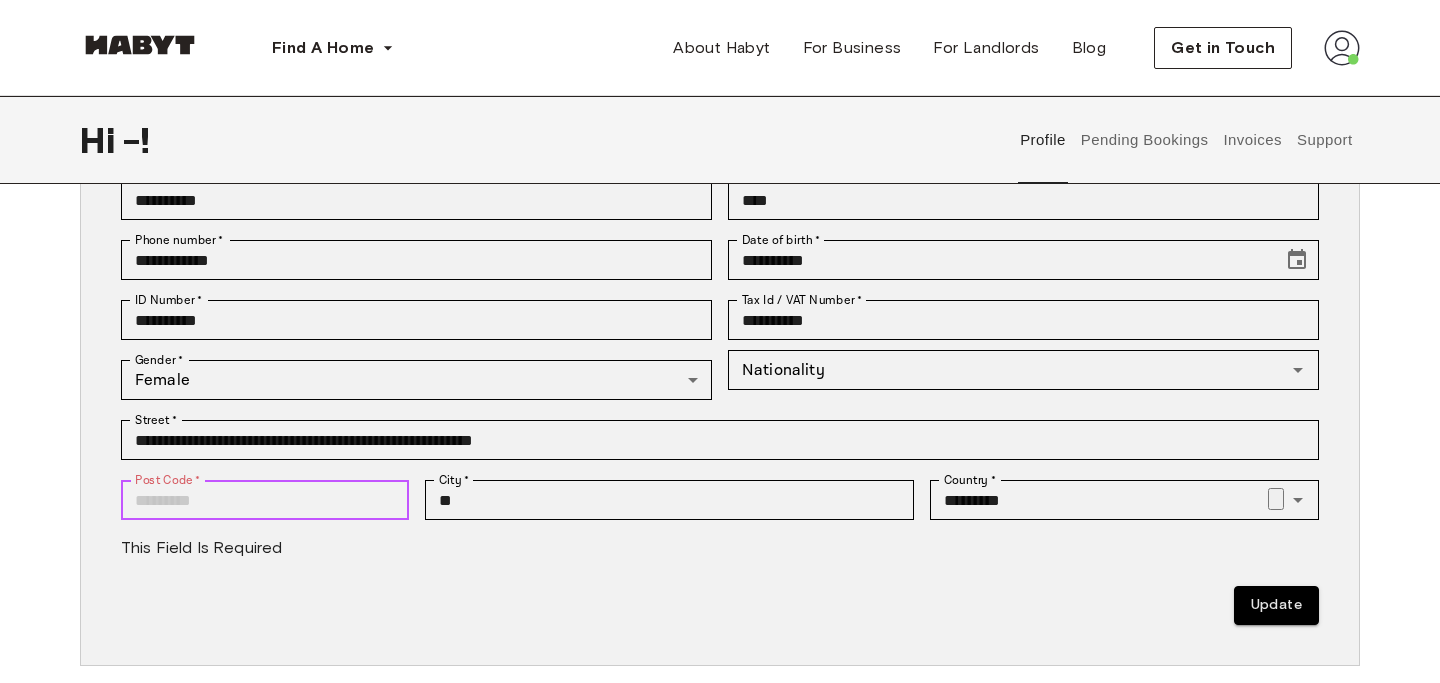 click on "Post Code   *" at bounding box center [265, 500] 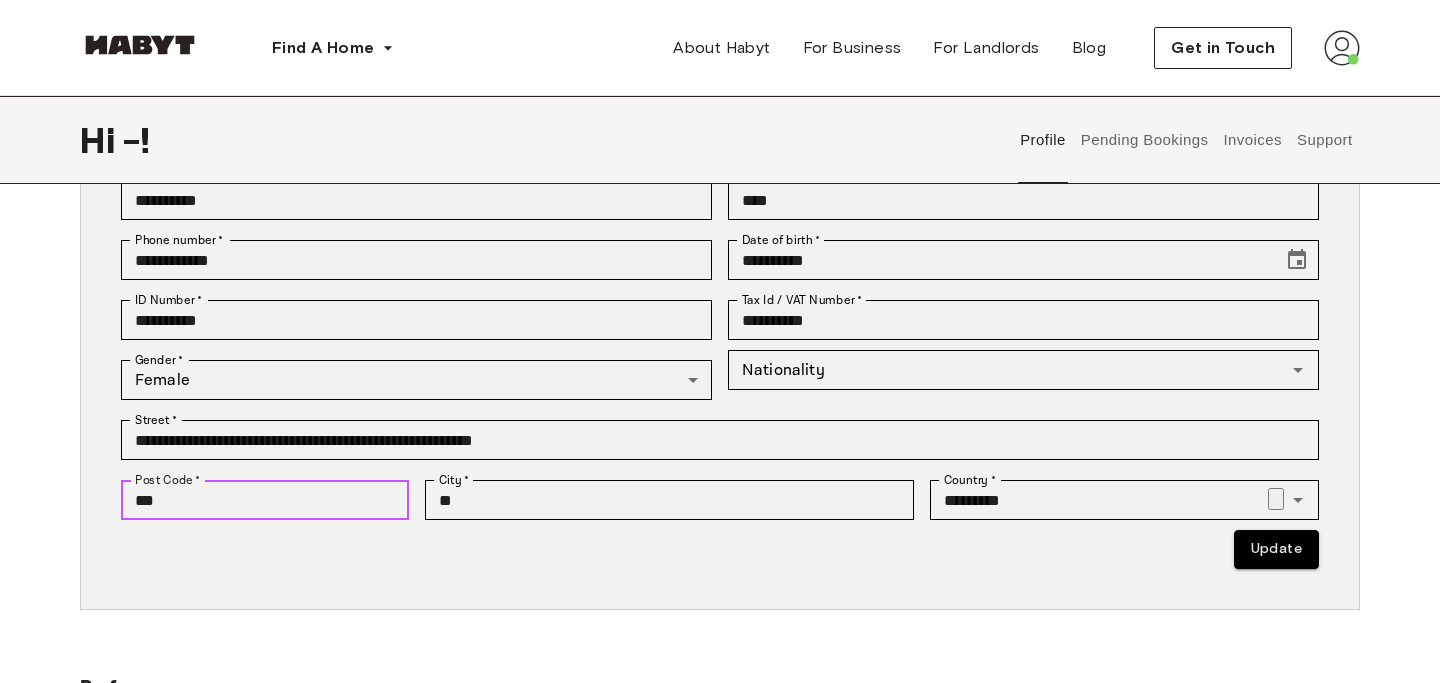 type on "***" 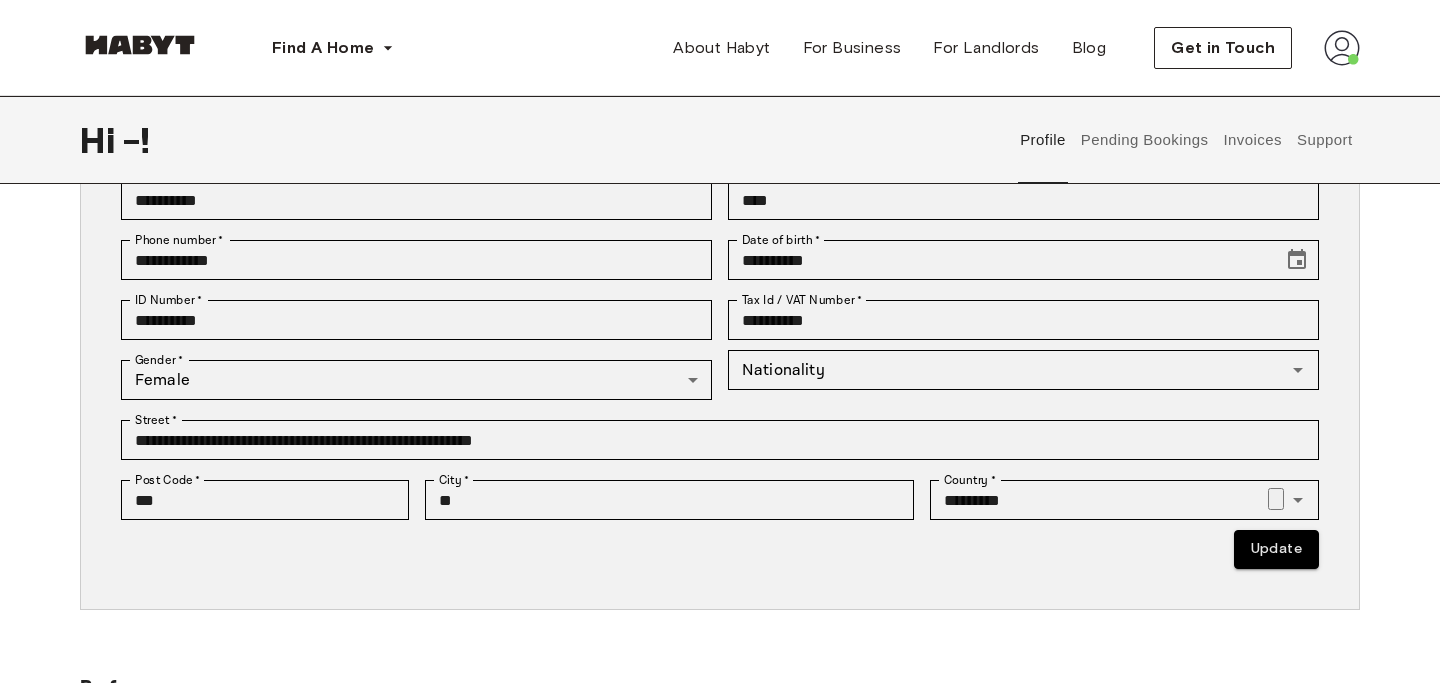 click on "Update" at bounding box center (720, 549) 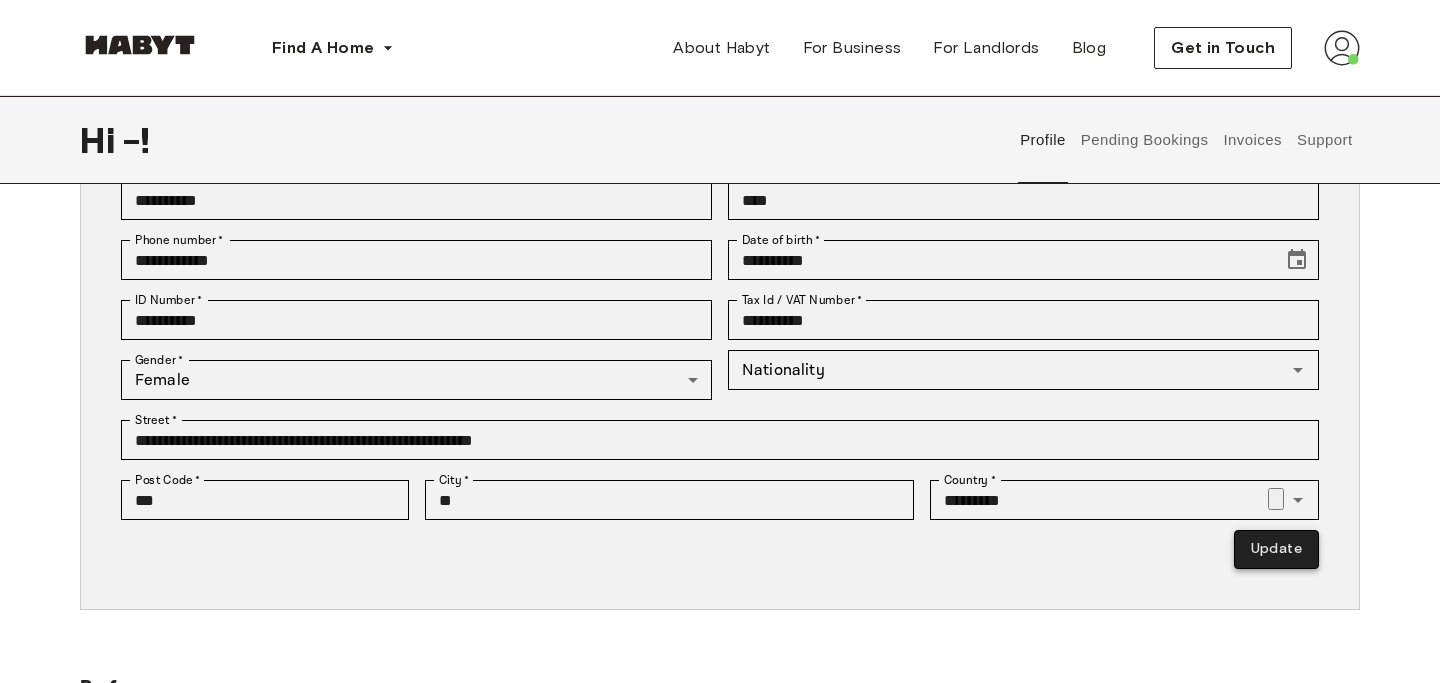 click on "Update" at bounding box center (1276, 549) 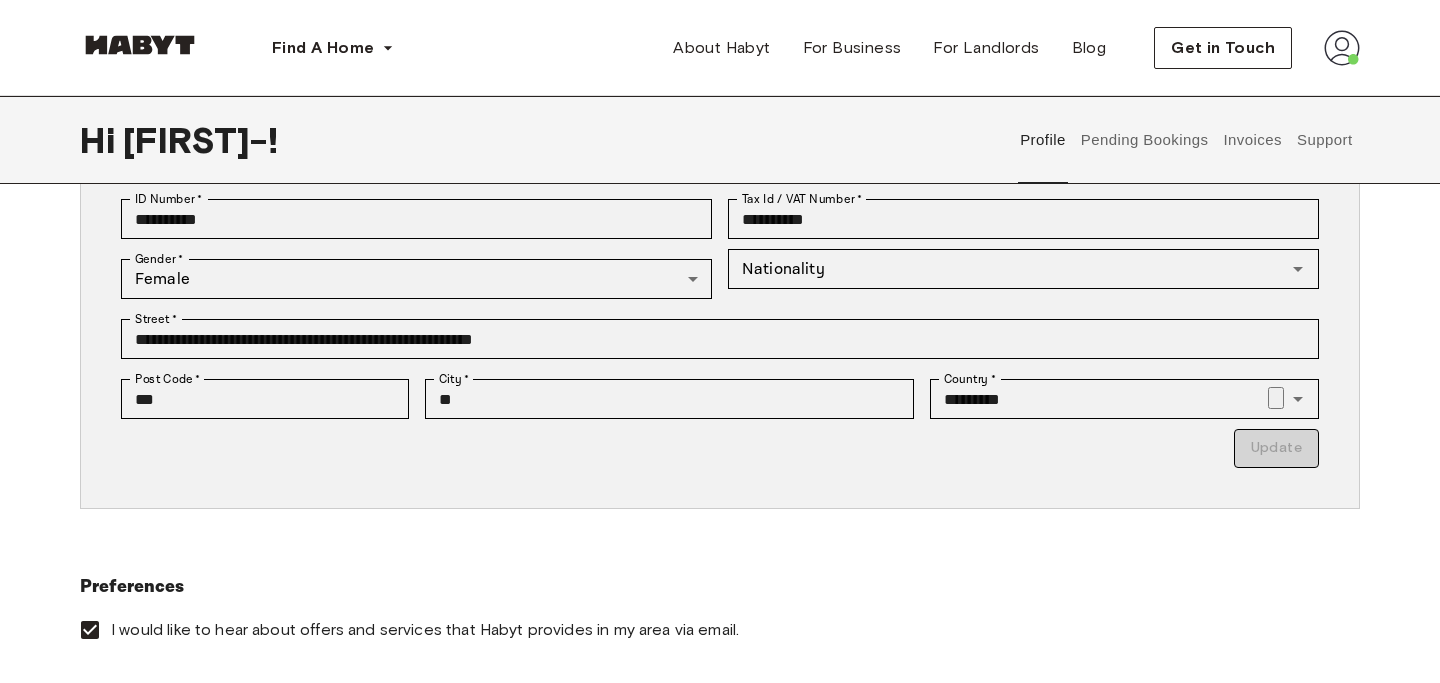 scroll, scrollTop: 0, scrollLeft: 0, axis: both 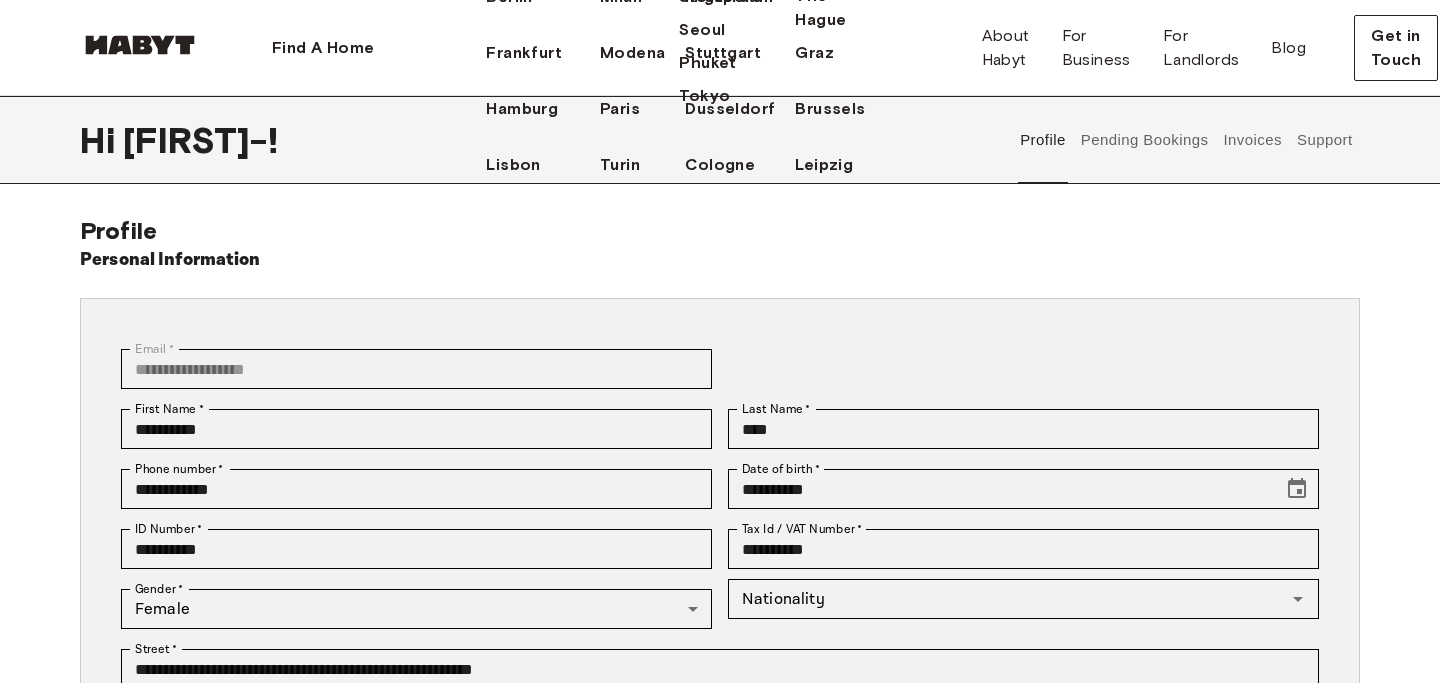 click on "Hong Kong" at bounding box center (704, -48) 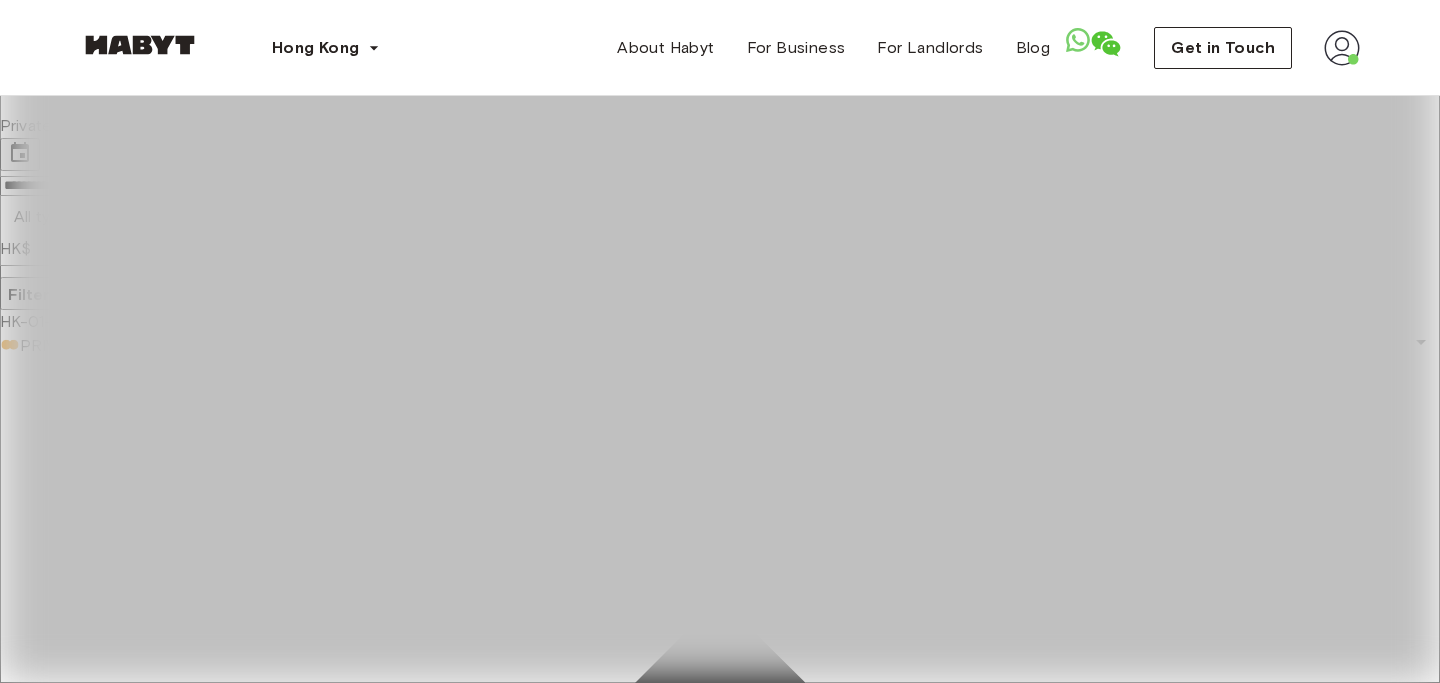 scroll, scrollTop: 0, scrollLeft: 0, axis: both 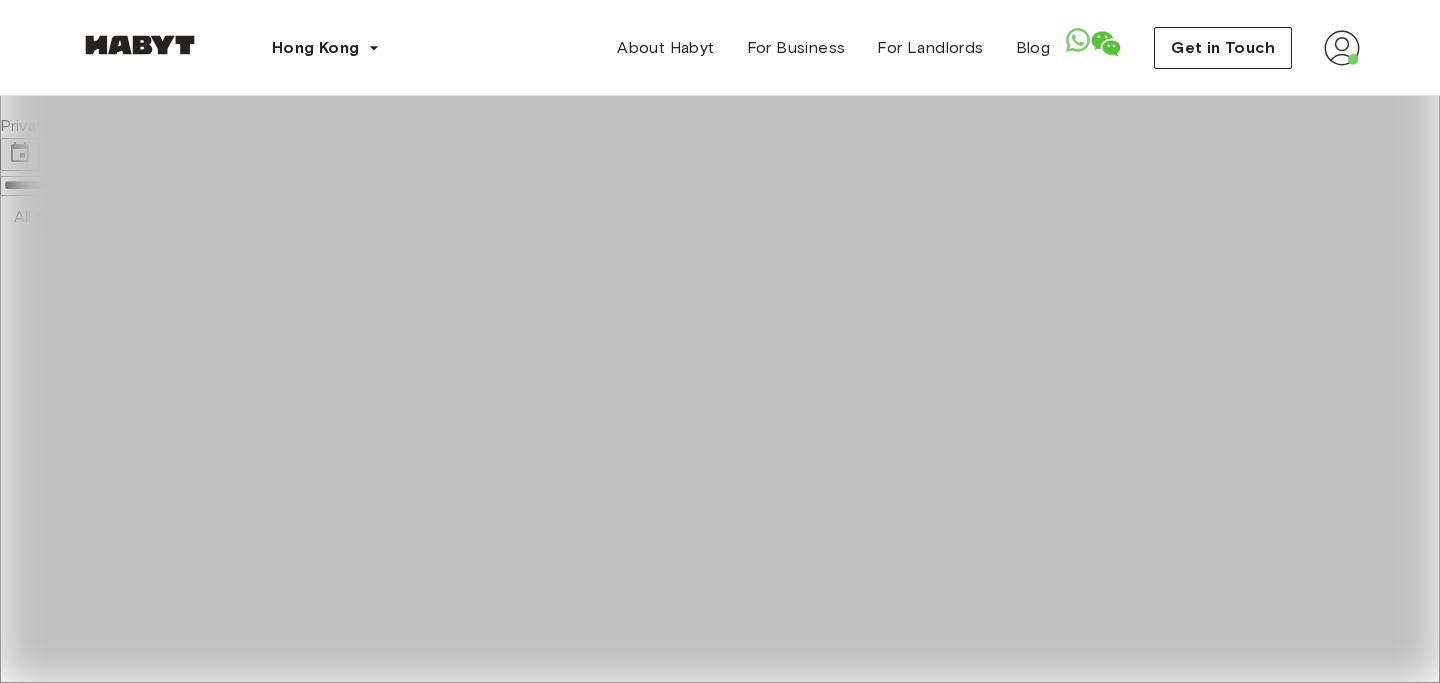 click on "**********" at bounding box center (720, 41706) 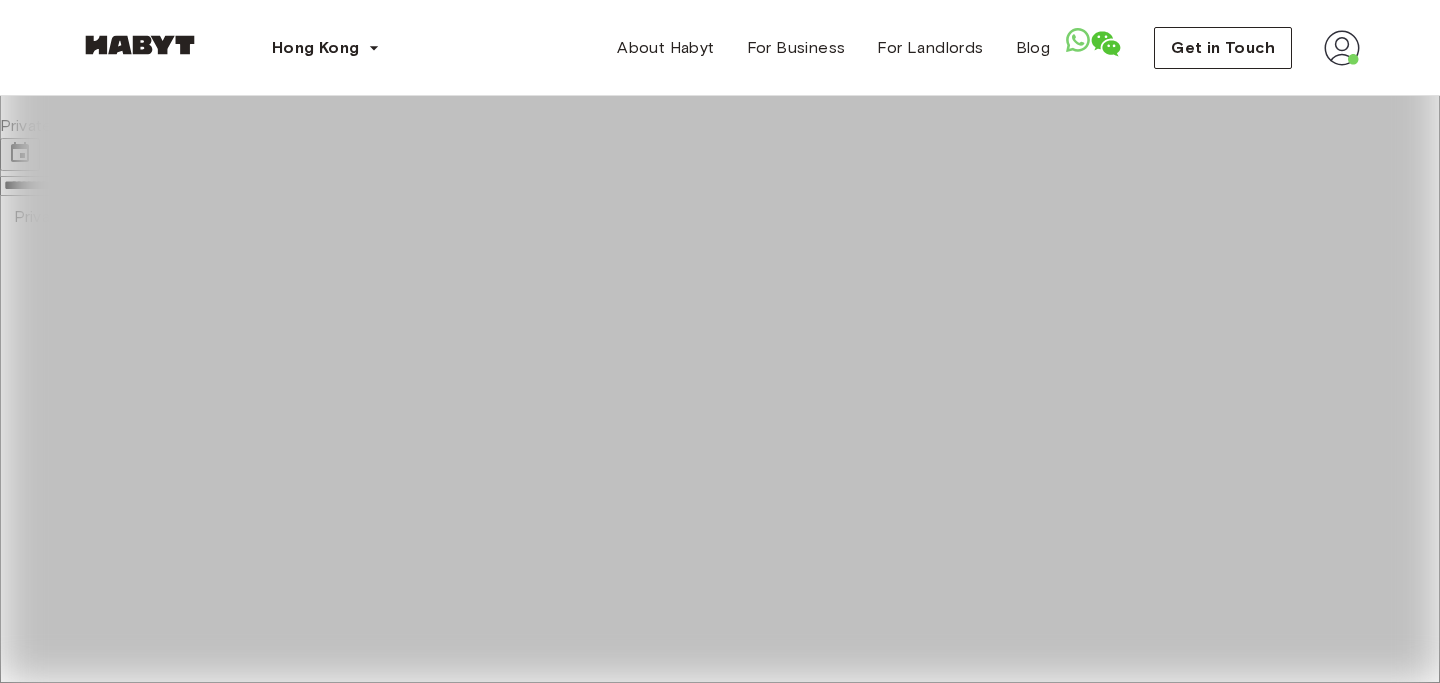 click at bounding box center (720, 26176) 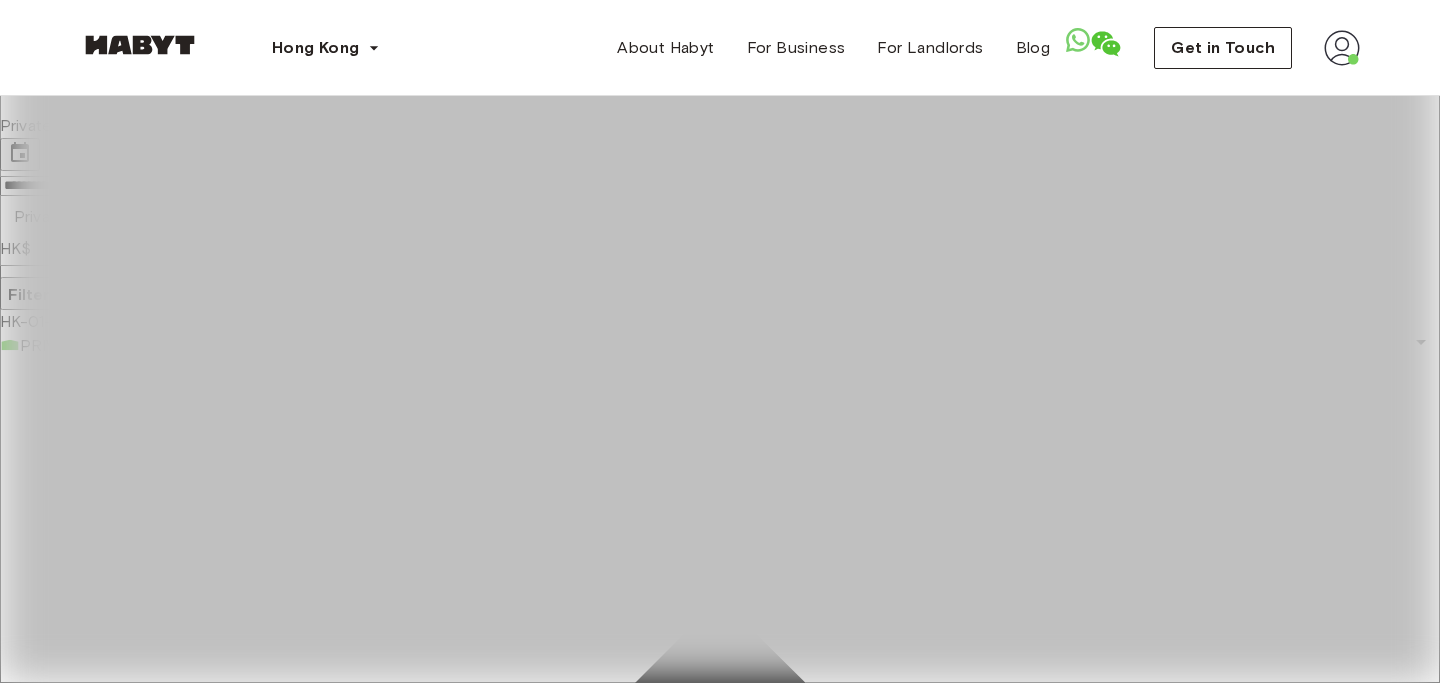 click on "​ HK$ Price" at bounding box center [720, 257] 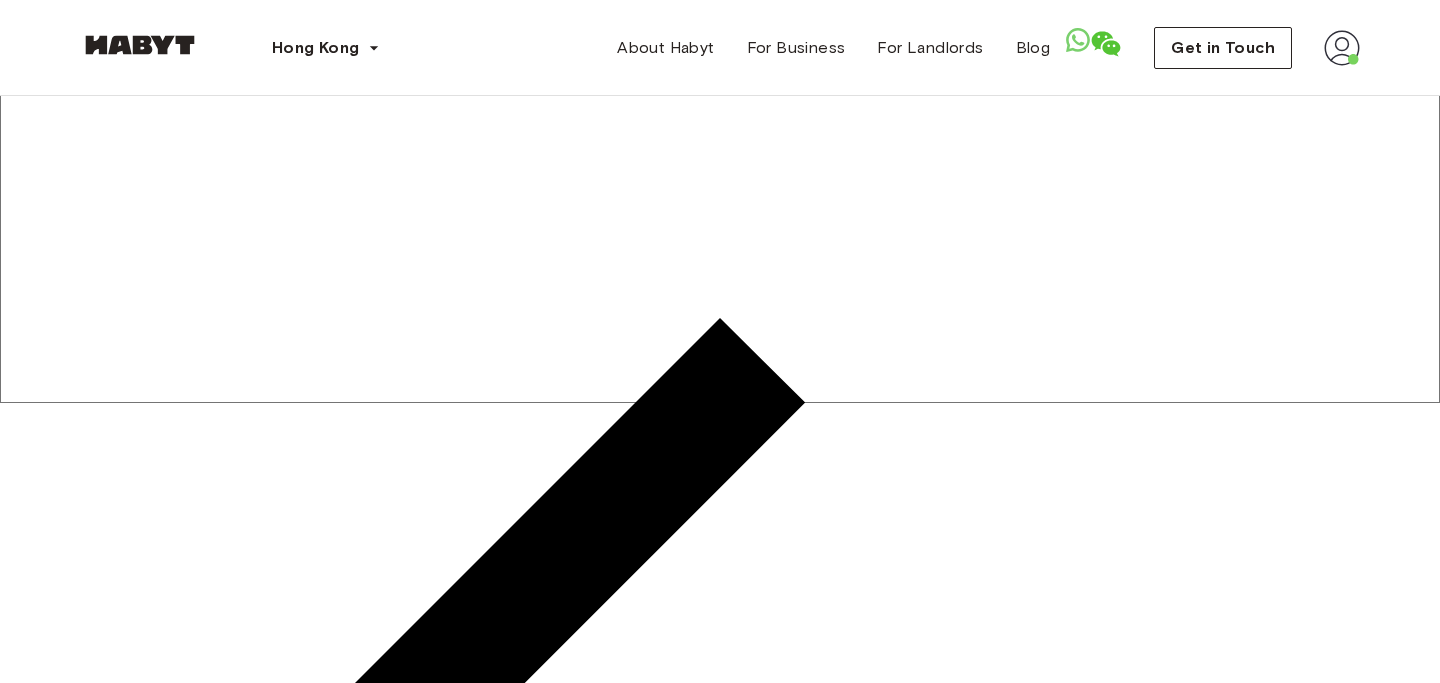 scroll, scrollTop: 0, scrollLeft: 0, axis: both 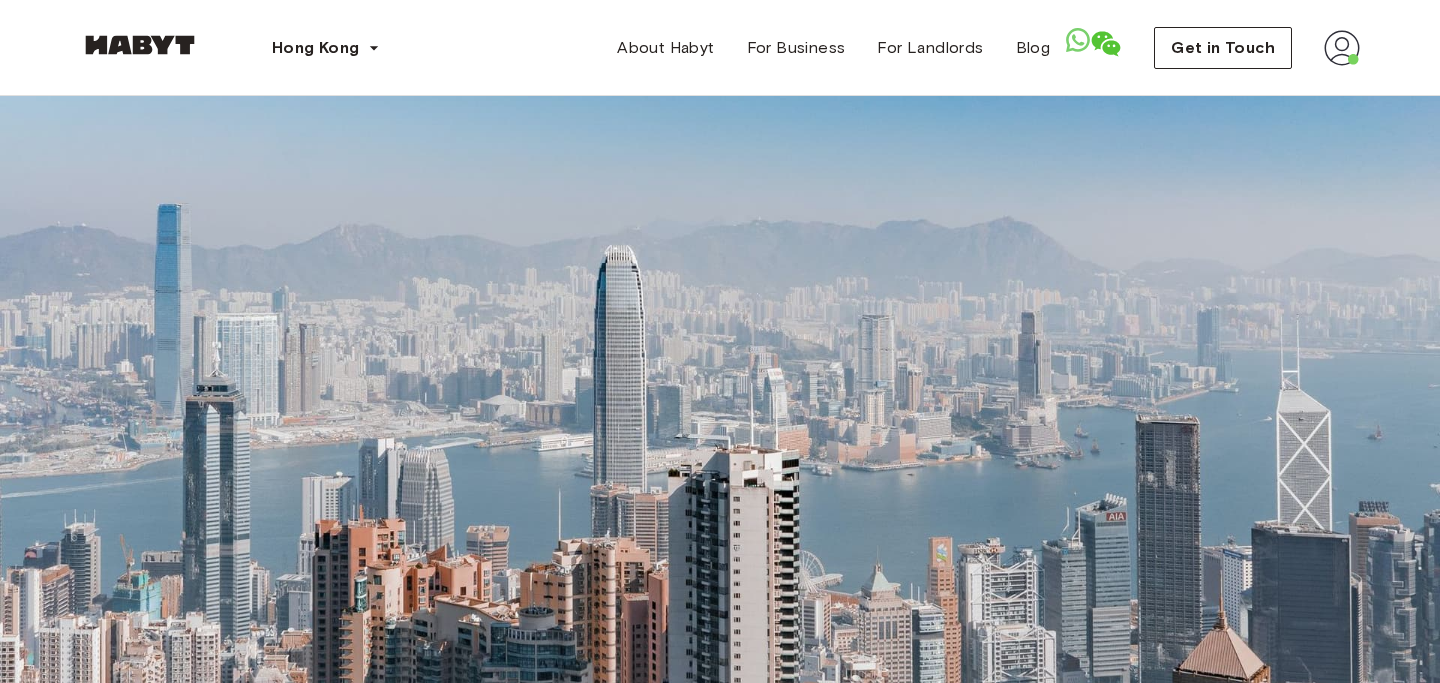 type on "*****" 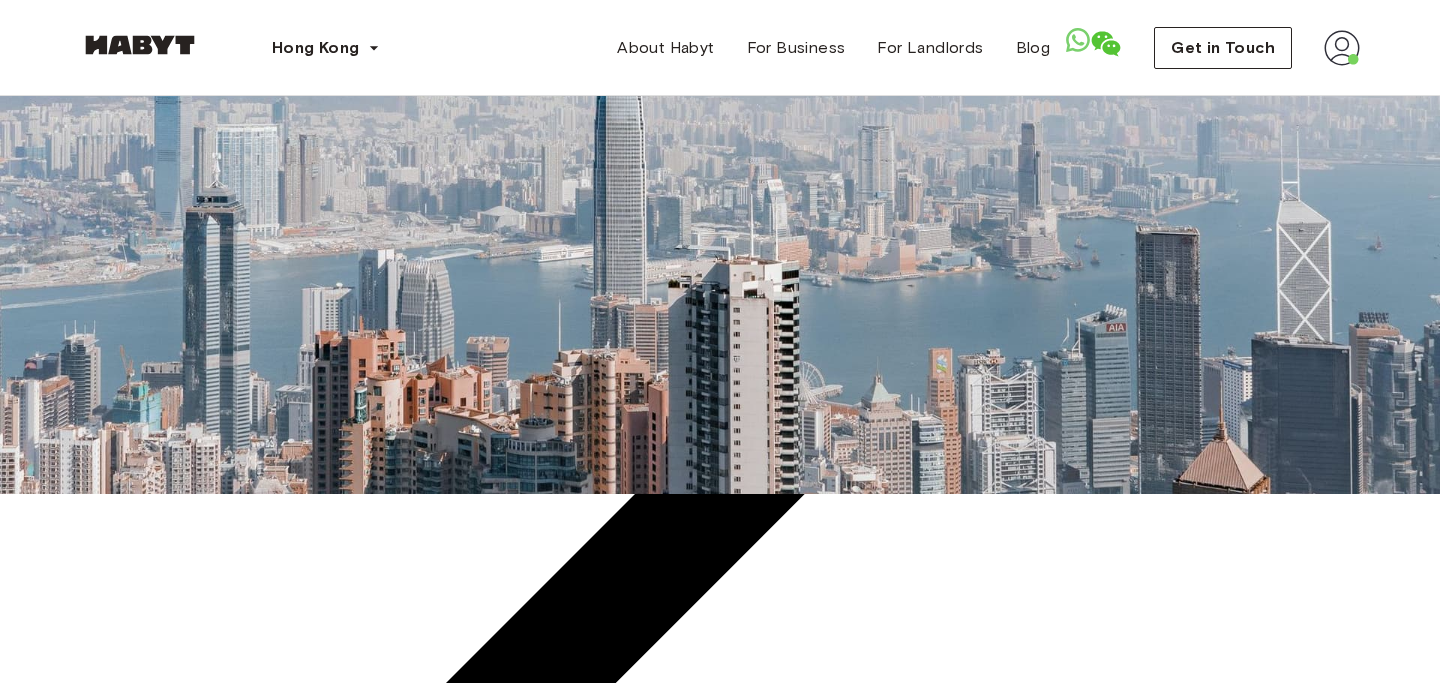 scroll, scrollTop: 130, scrollLeft: 0, axis: vertical 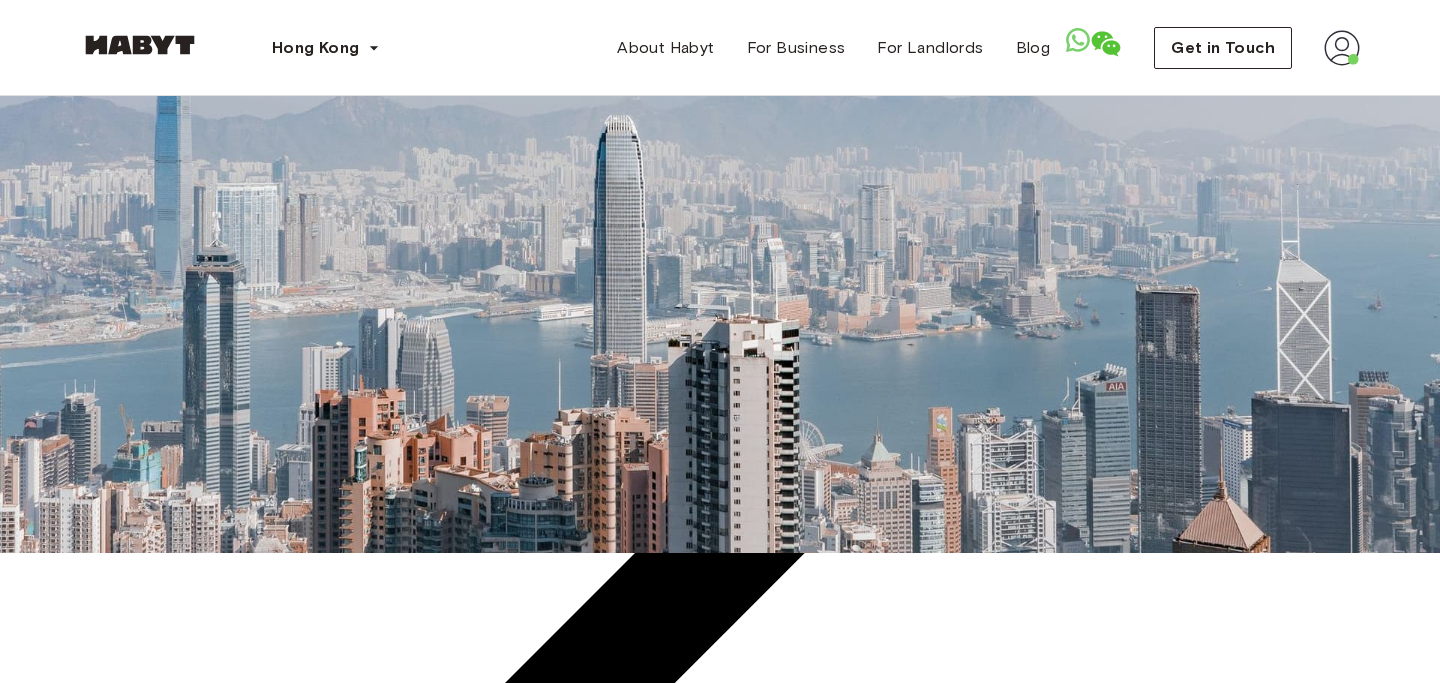 click 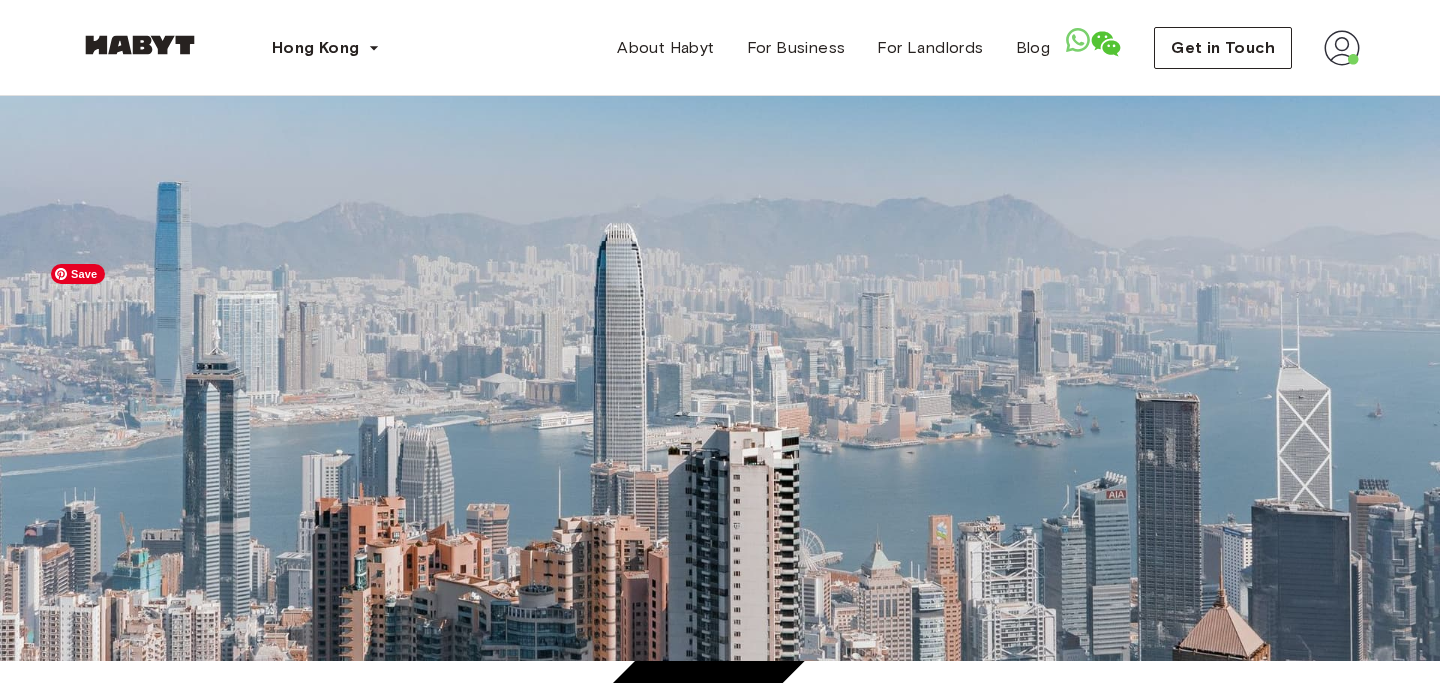 scroll, scrollTop: 0, scrollLeft: 0, axis: both 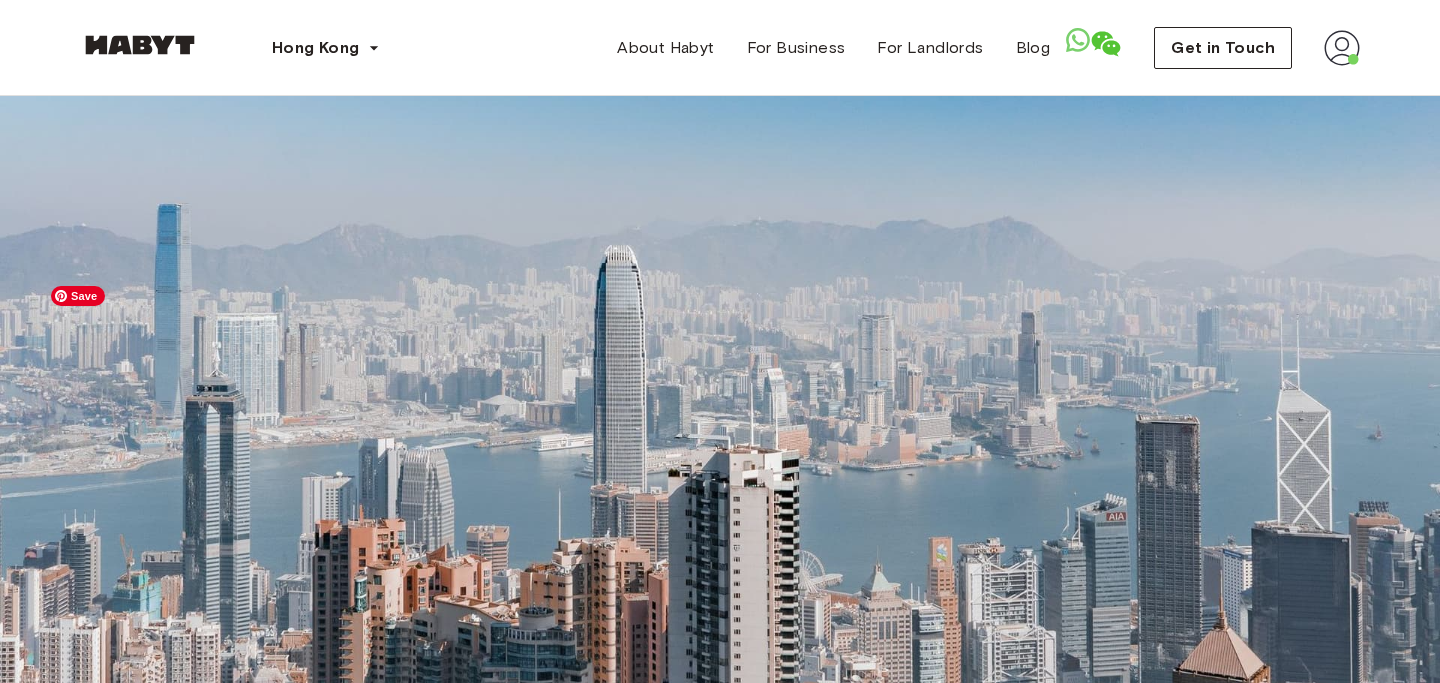 click at bounding box center [720, 358] 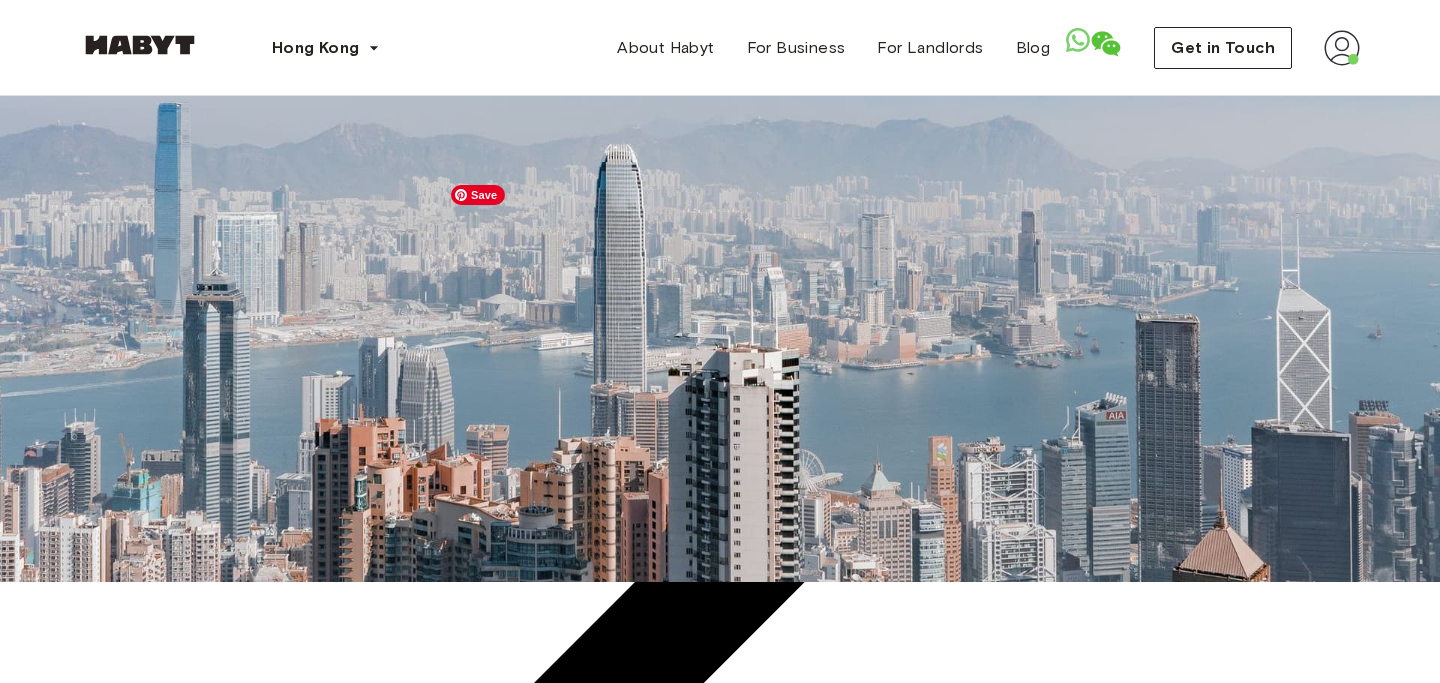 scroll, scrollTop: 106, scrollLeft: 0, axis: vertical 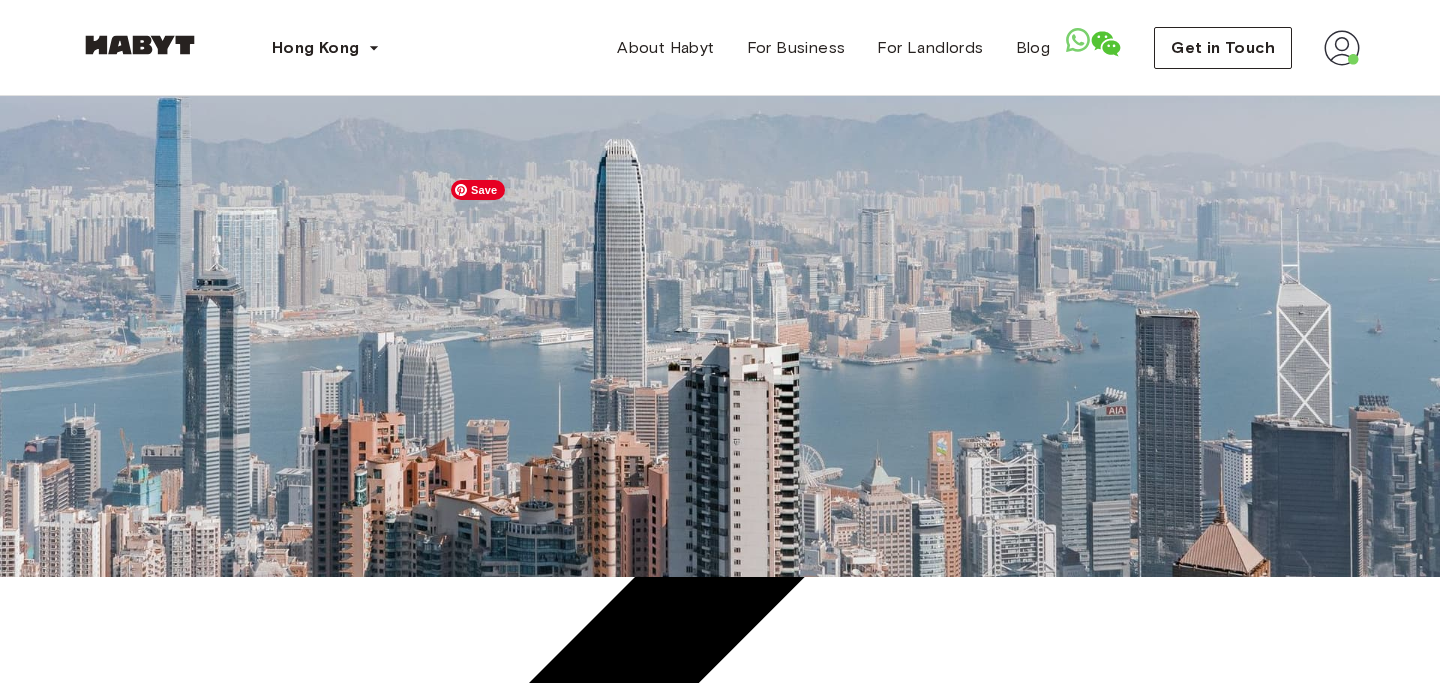 click at bounding box center (-3600, 3431) 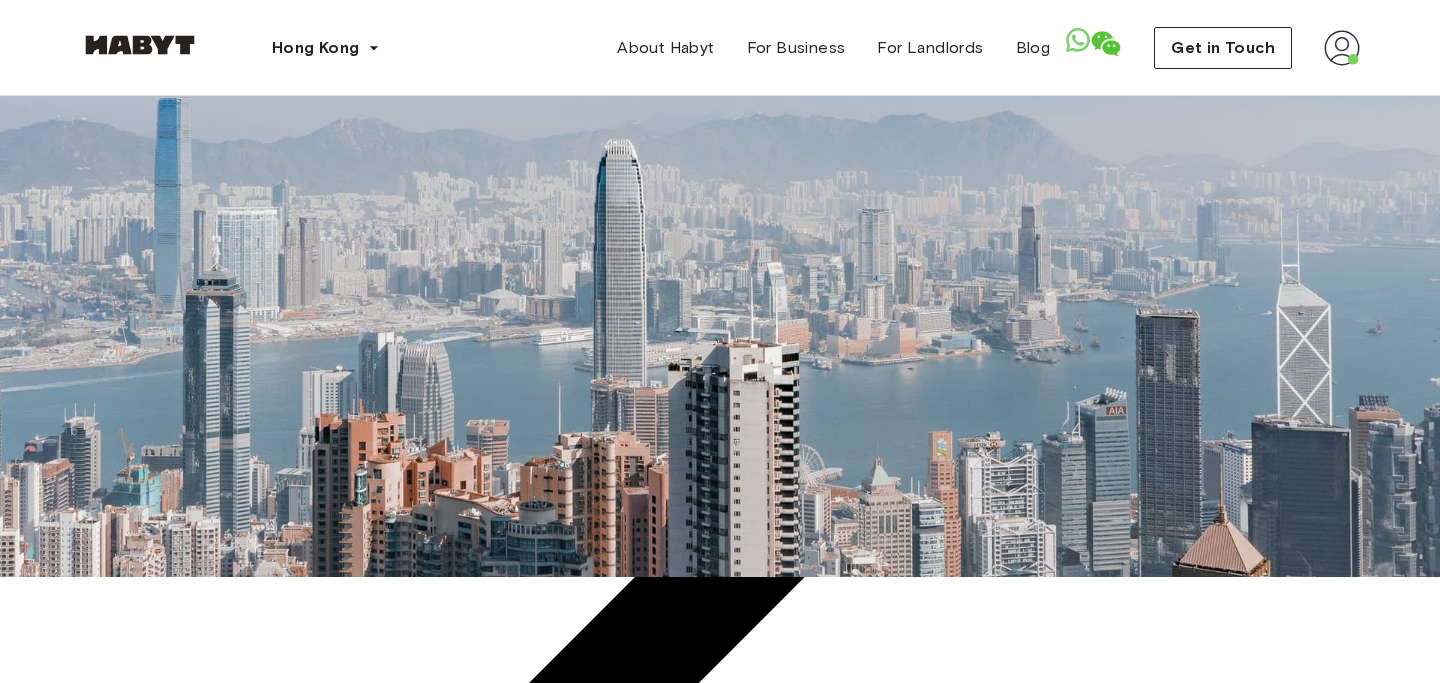 scroll, scrollTop: 0, scrollLeft: 0, axis: both 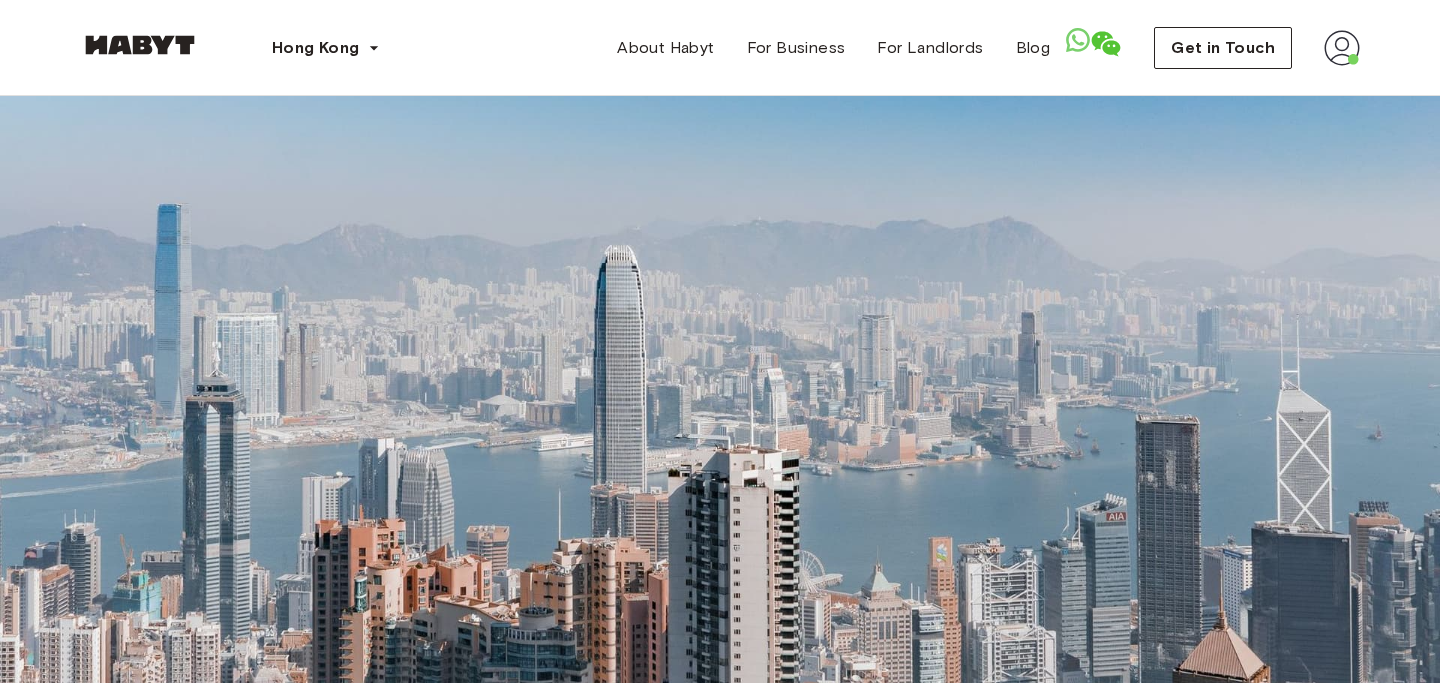 click on "**********" at bounding box center (71, 186) 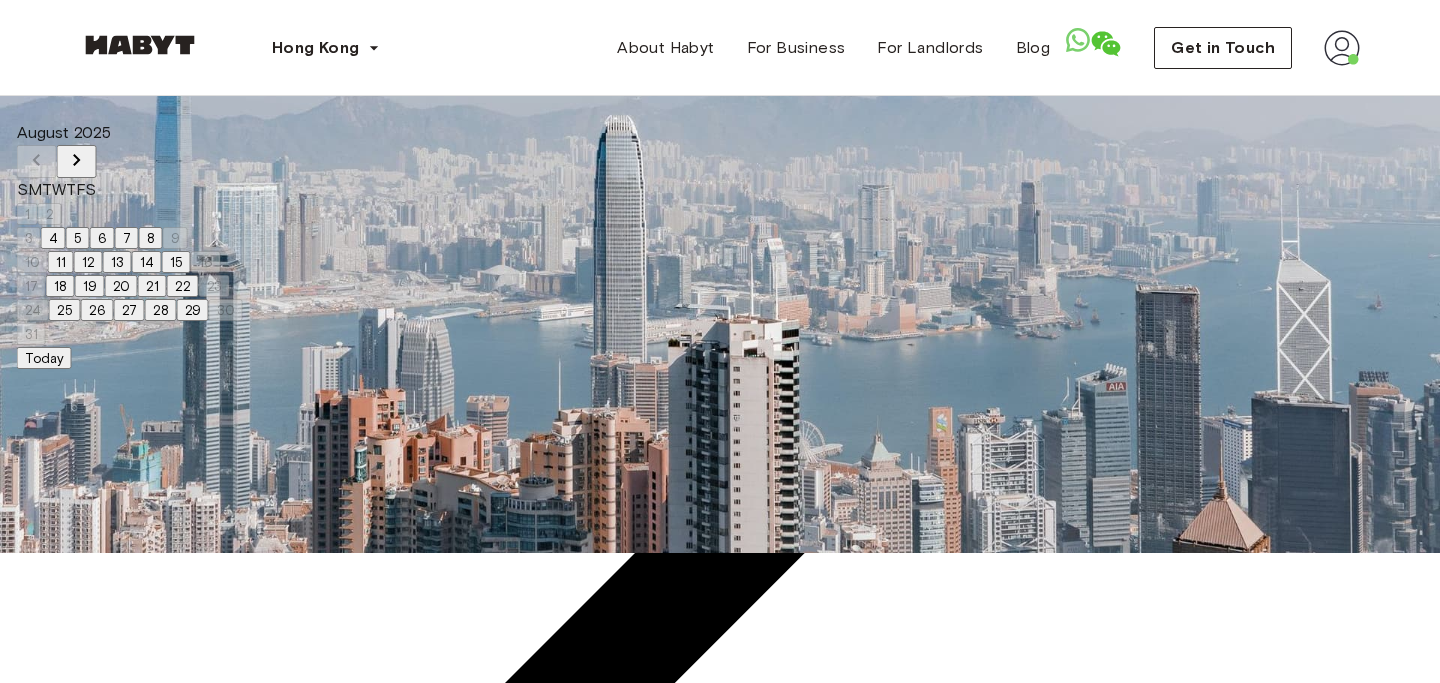scroll, scrollTop: 158, scrollLeft: 0, axis: vertical 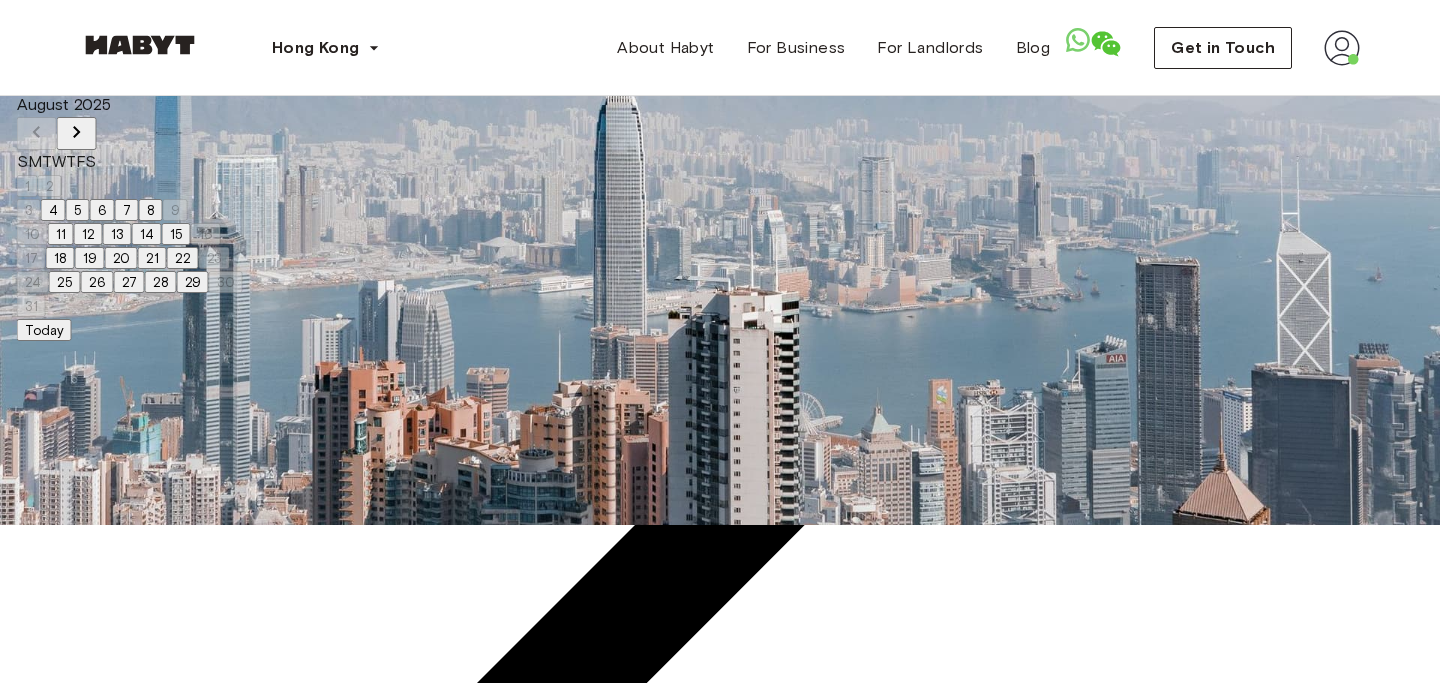 click 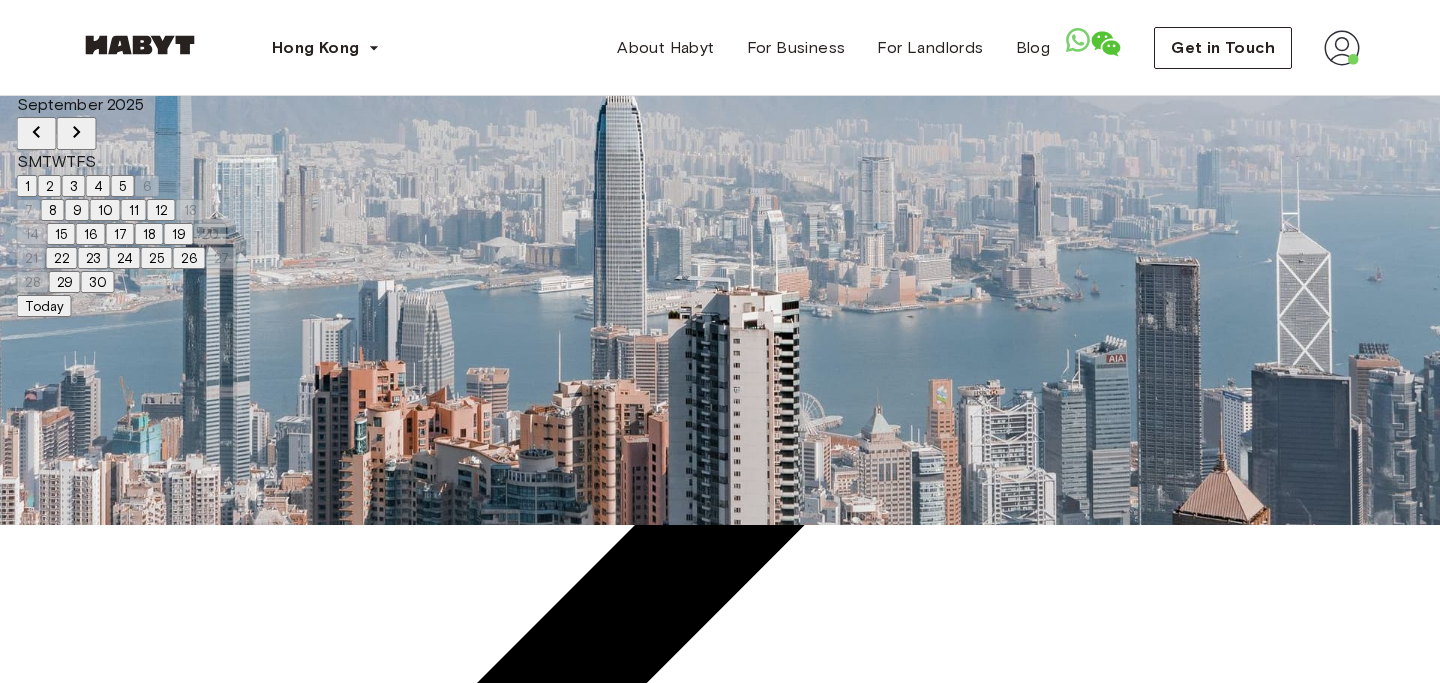 click on "1" at bounding box center (27, 186) 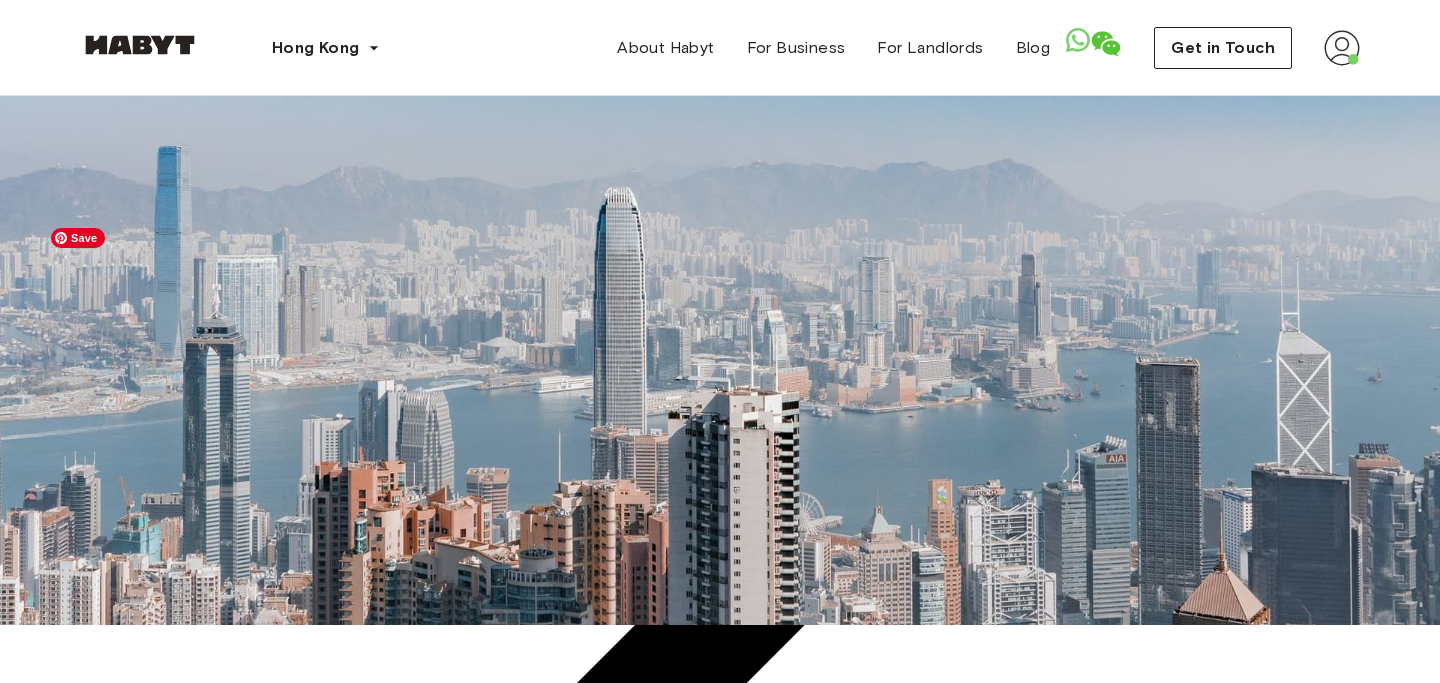 scroll, scrollTop: 0, scrollLeft: 0, axis: both 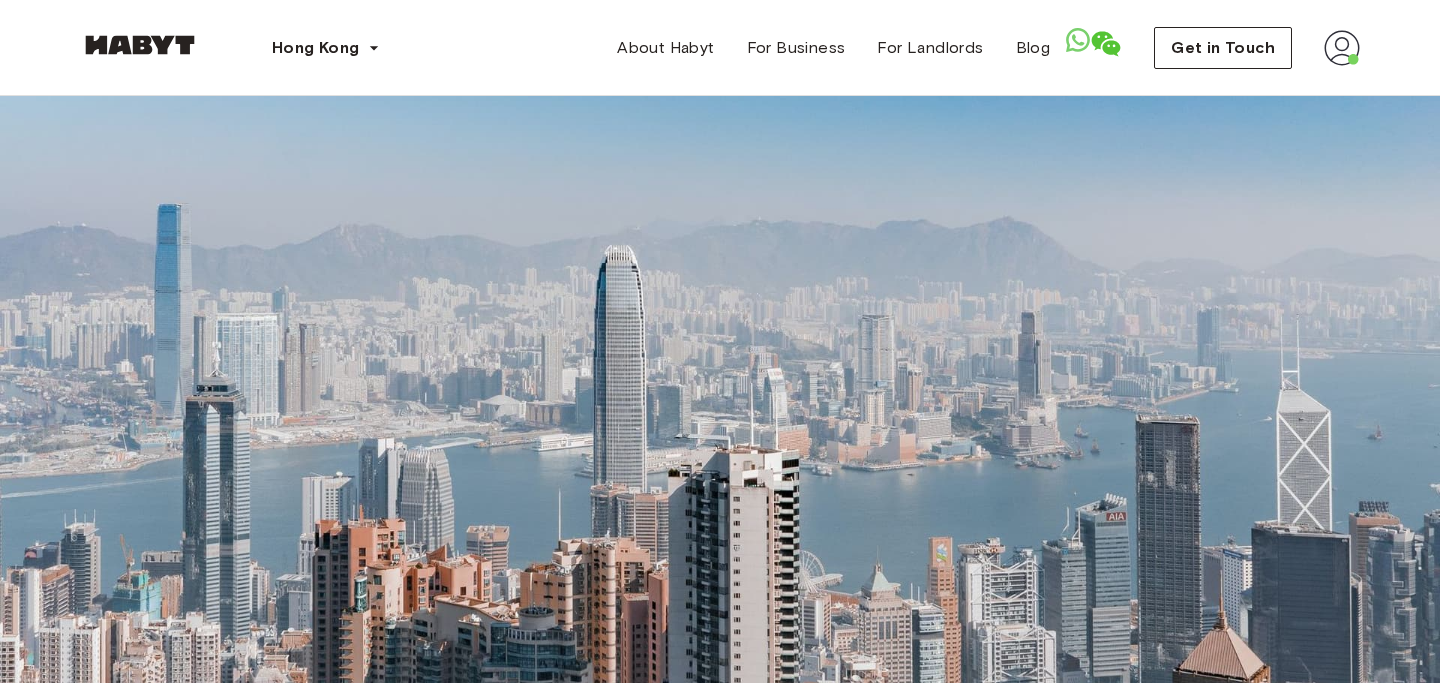 click on "Filters" at bounding box center [33, 294] 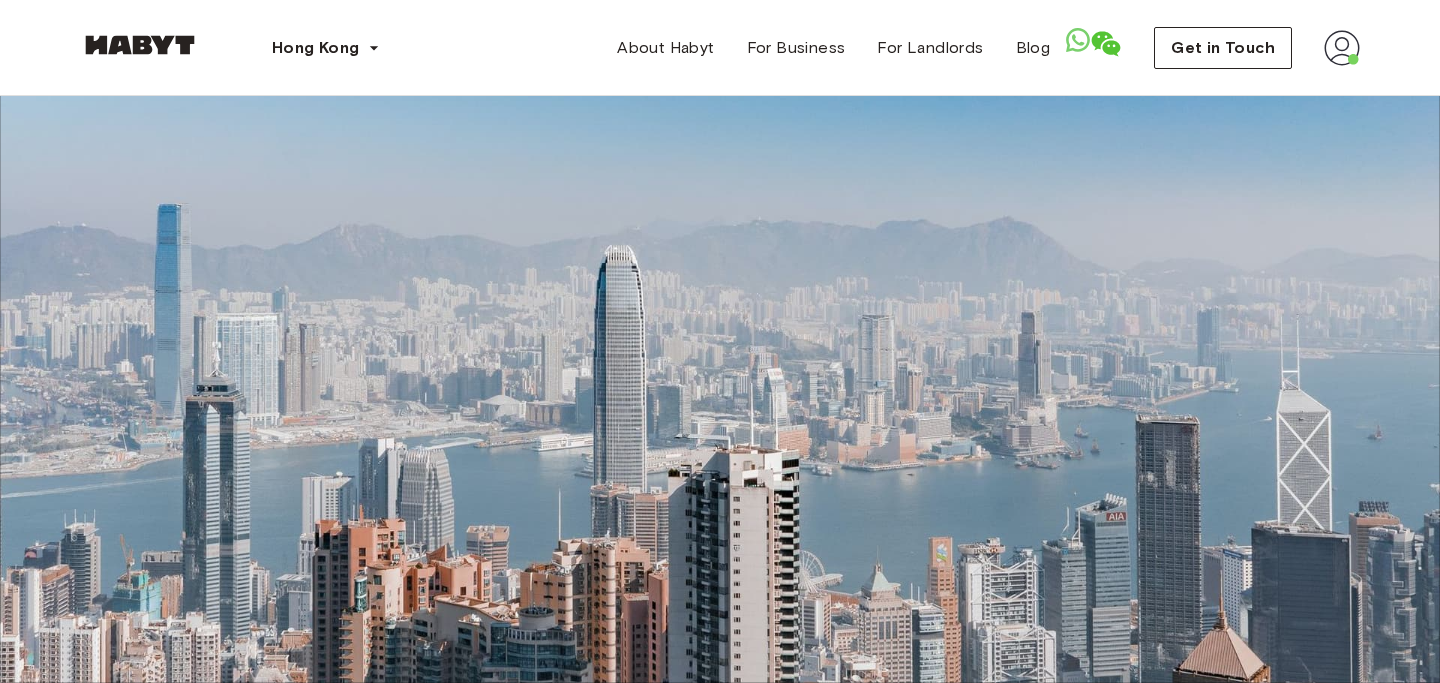 click on "Studio" at bounding box center (720, 11027) 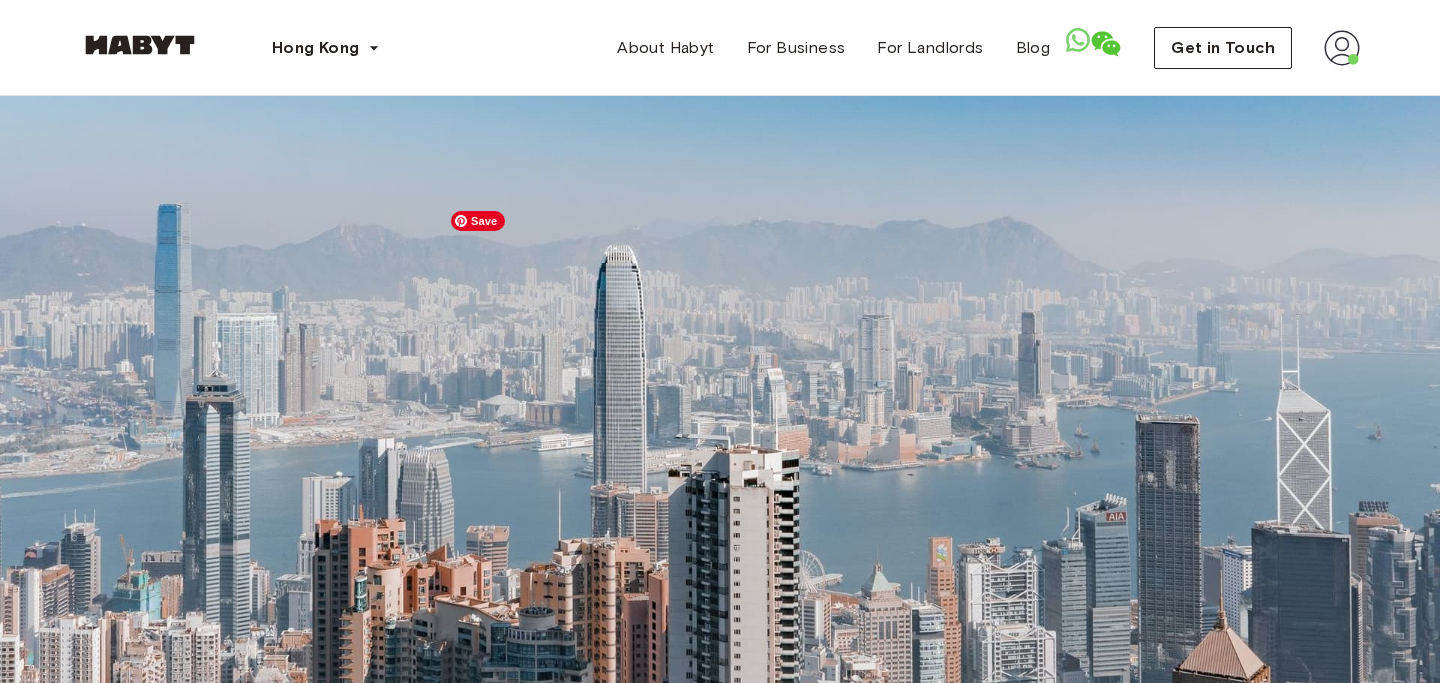 scroll, scrollTop: 0, scrollLeft: 0, axis: both 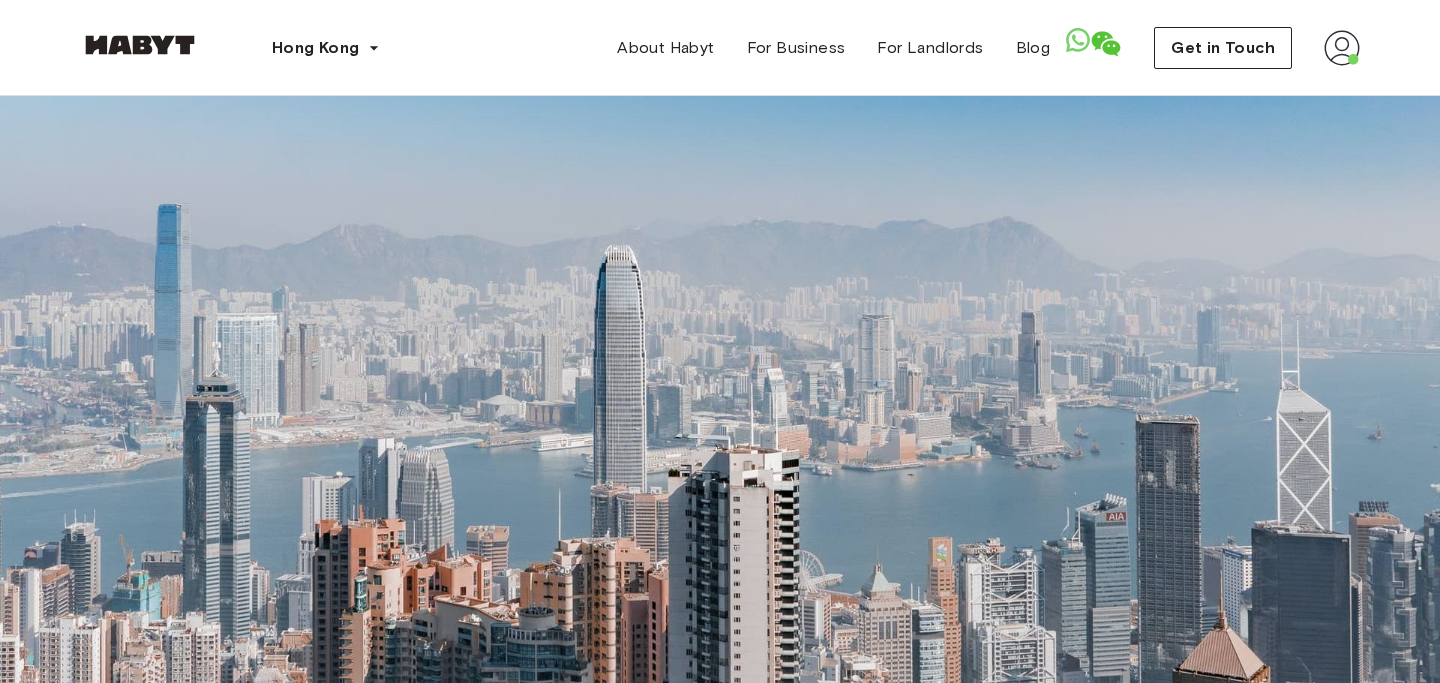 click 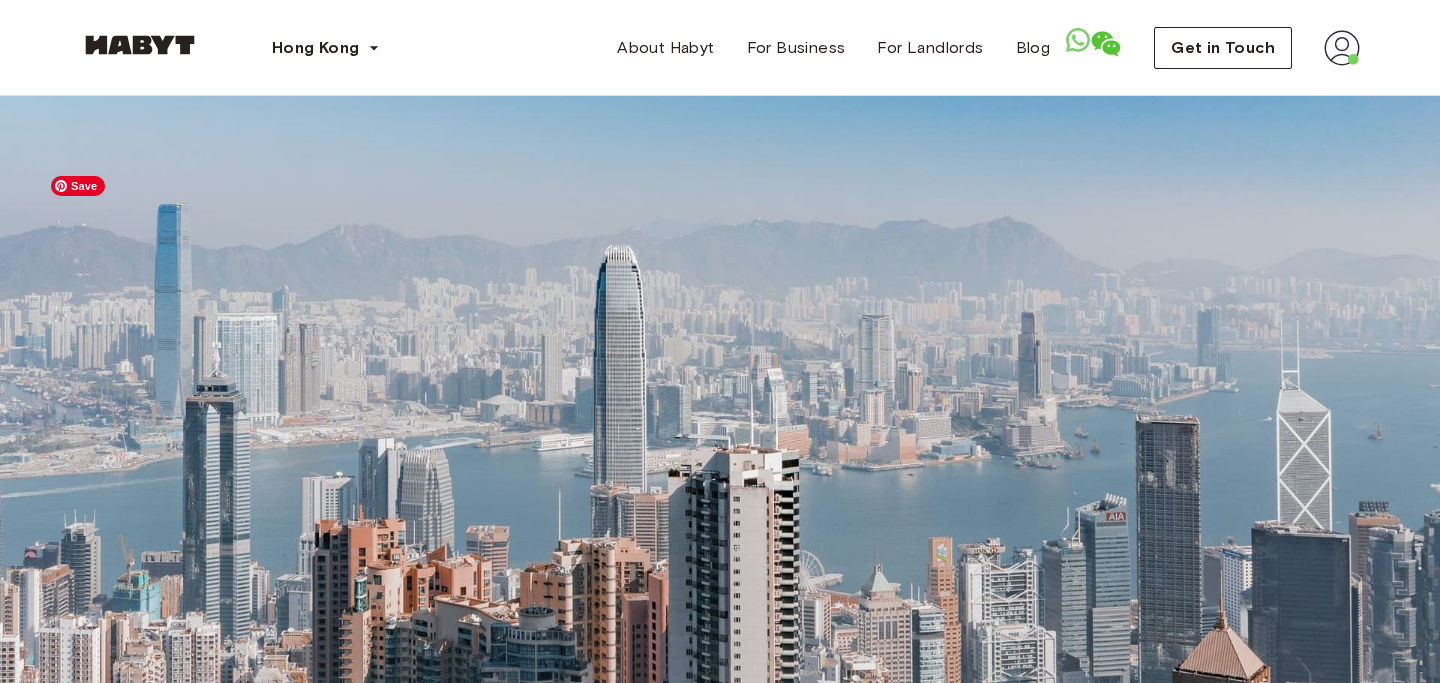 scroll, scrollTop: 508, scrollLeft: 0, axis: vertical 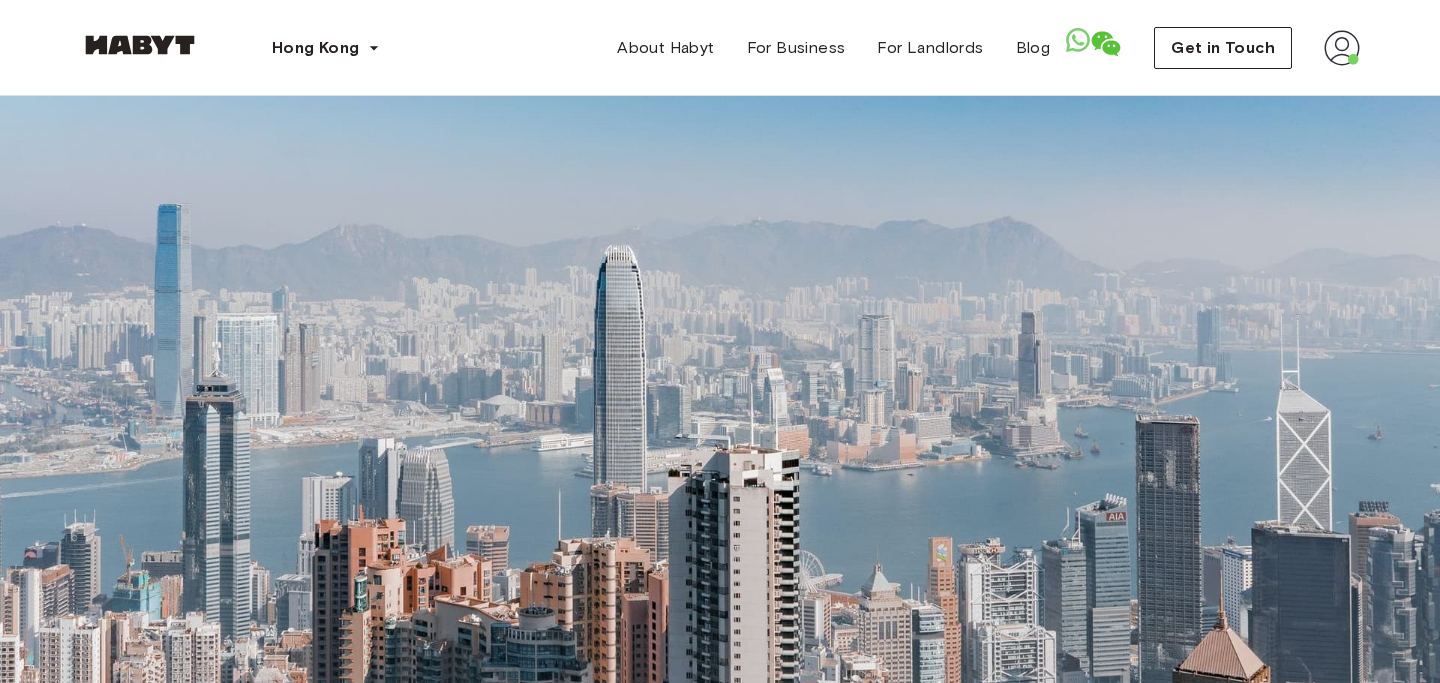 click 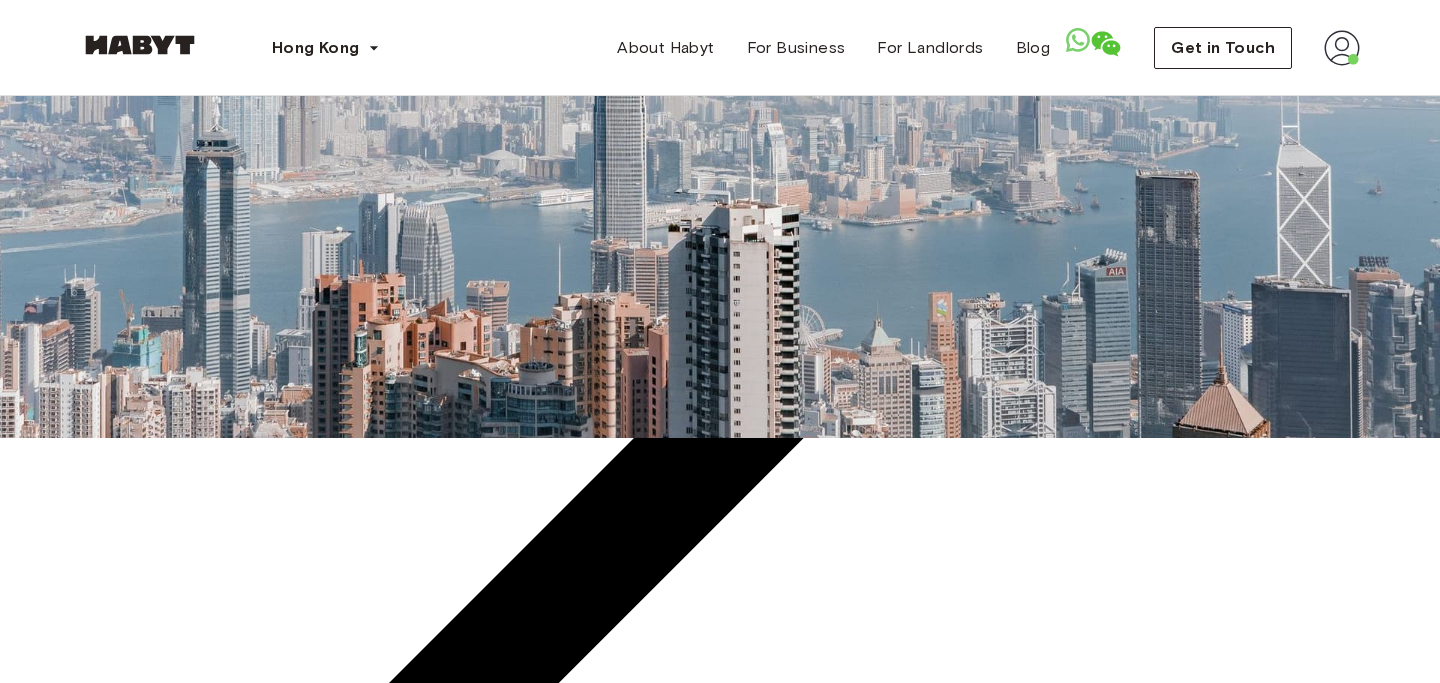 scroll, scrollTop: 299, scrollLeft: 0, axis: vertical 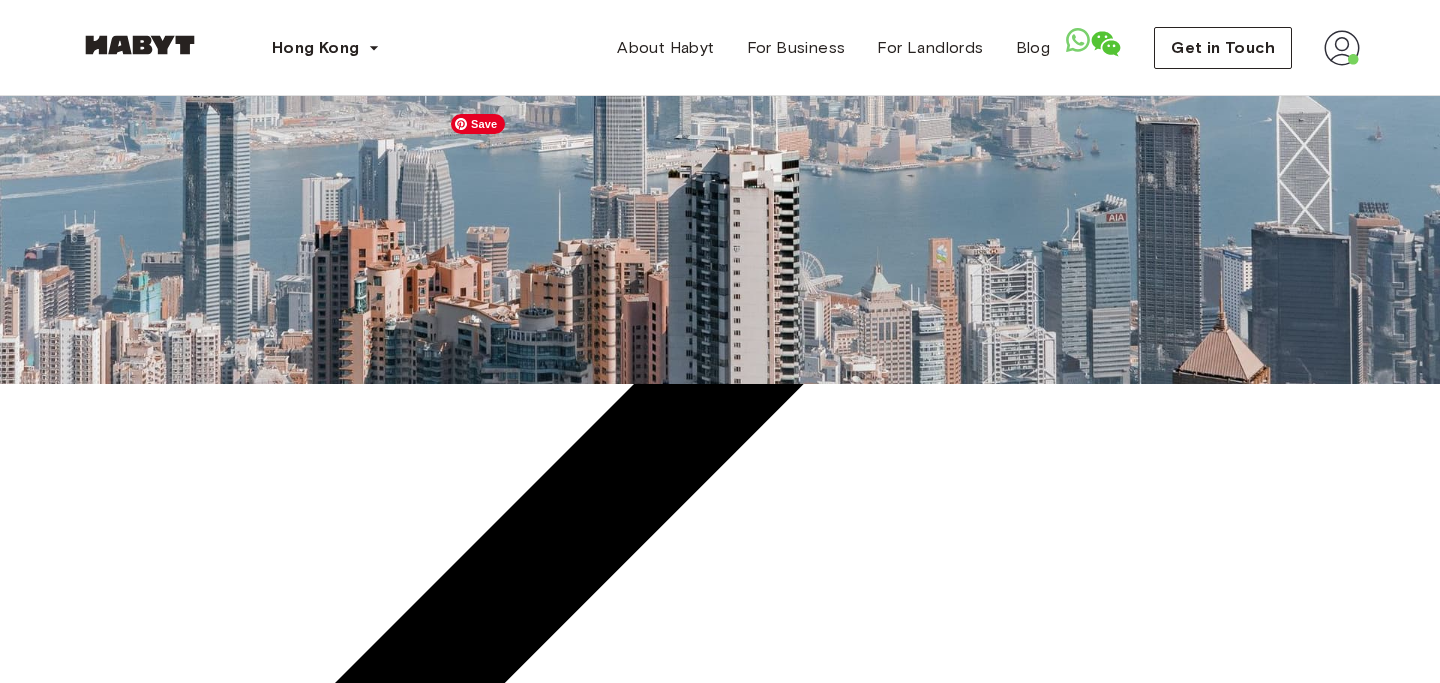 click at bounding box center (720, 11074) 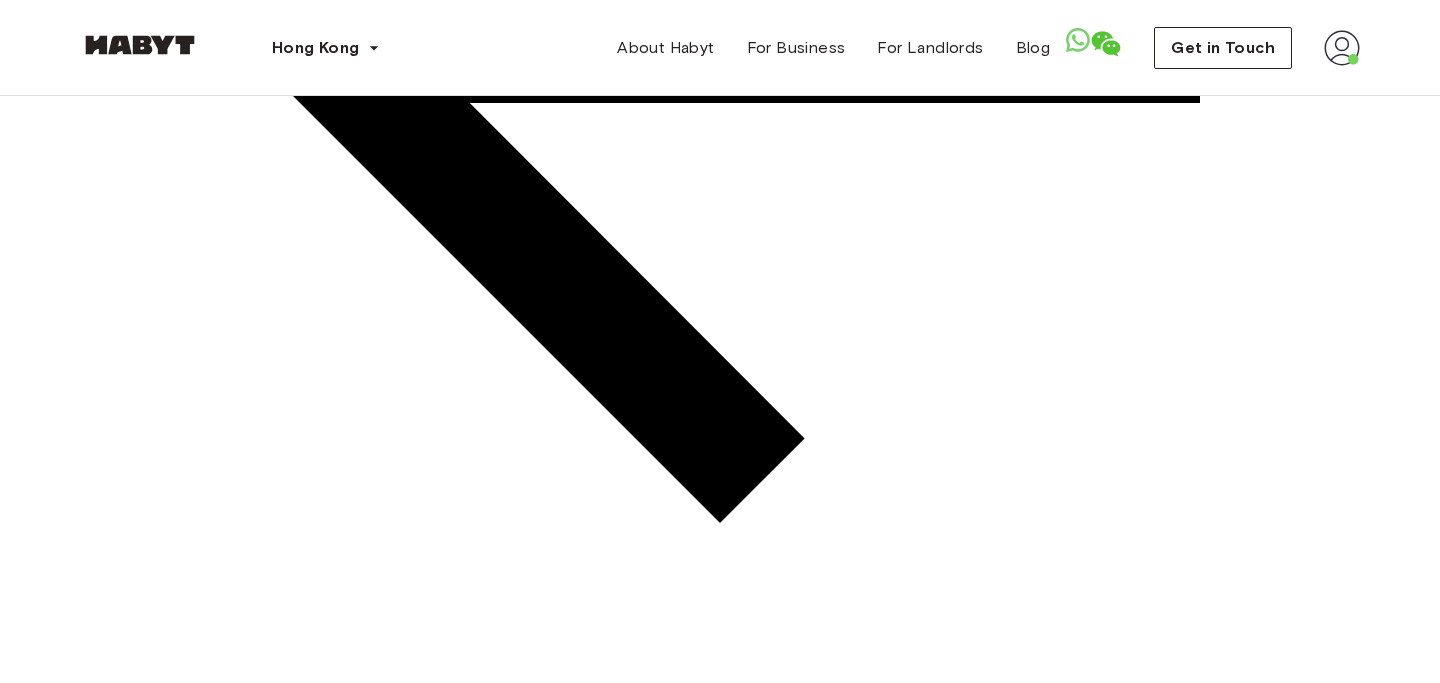 scroll, scrollTop: 2388, scrollLeft: 0, axis: vertical 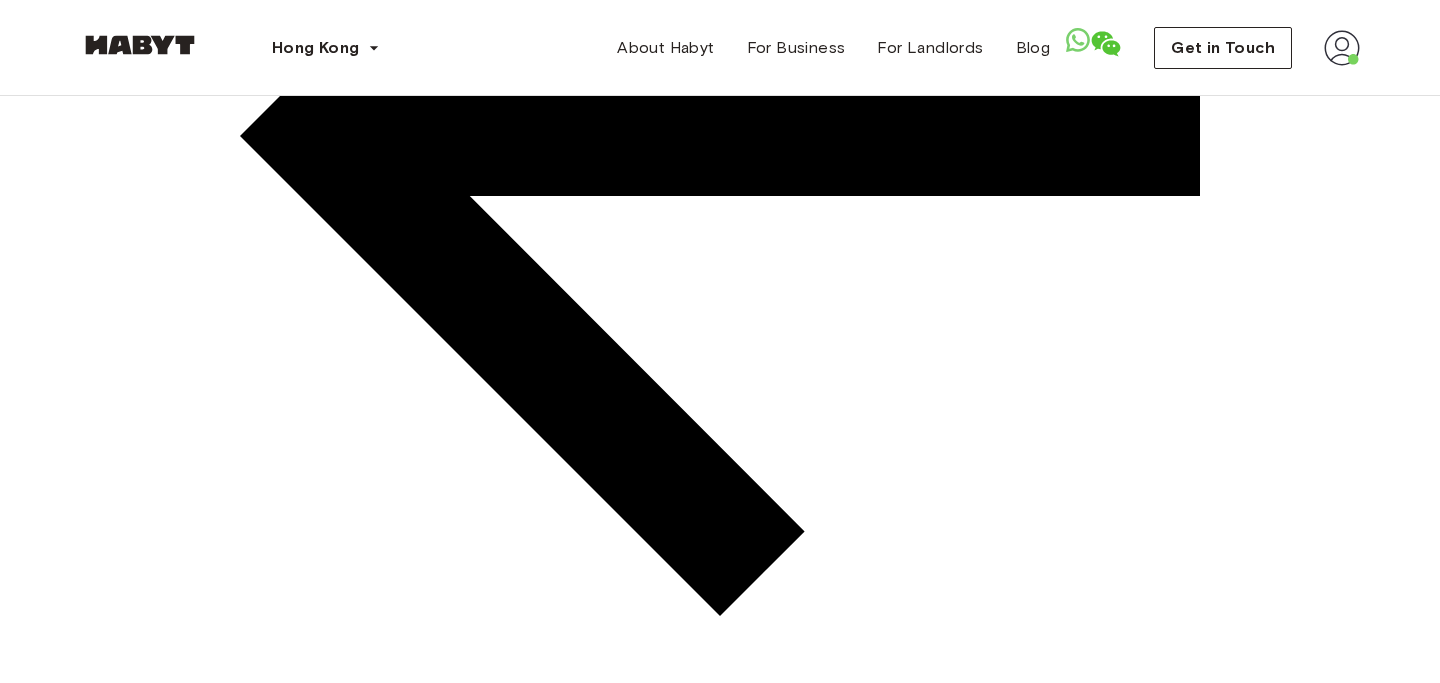 click on "What is included in my monthly rent?" at bounding box center [720, 31913] 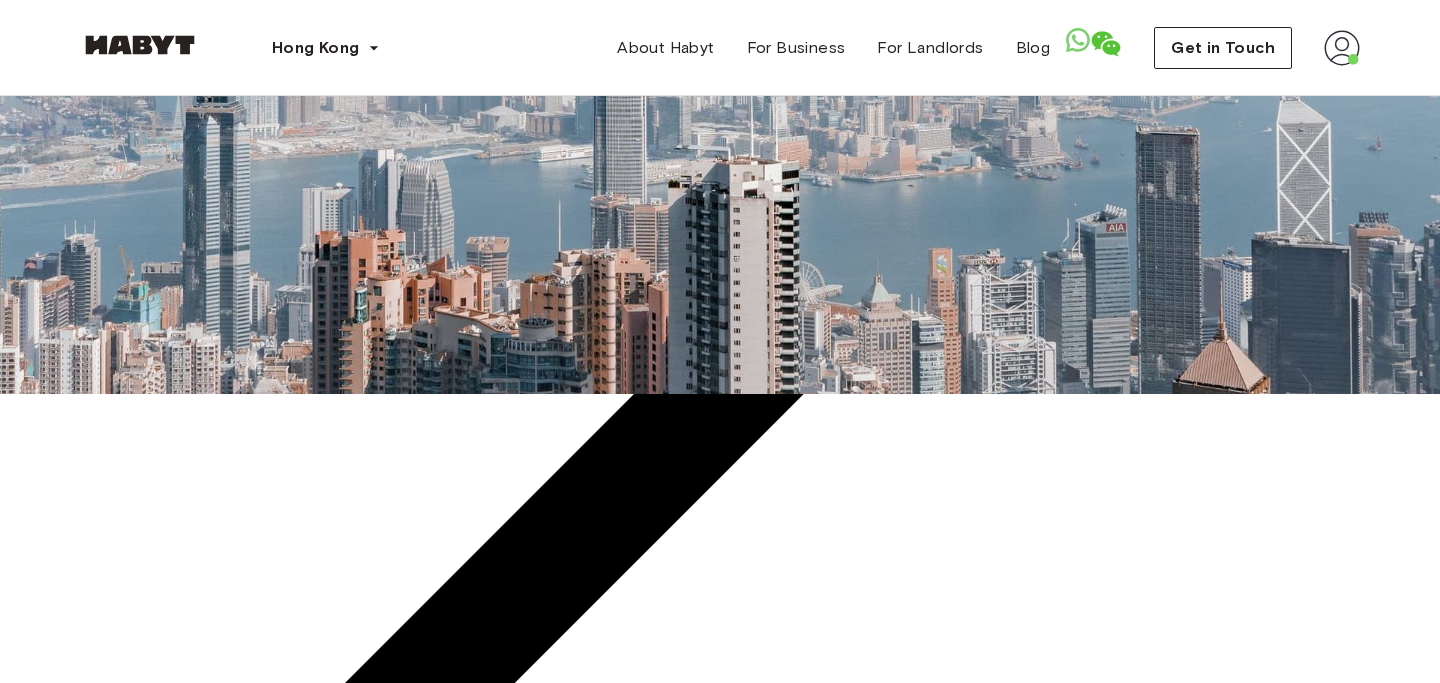 scroll, scrollTop: 492, scrollLeft: 0, axis: vertical 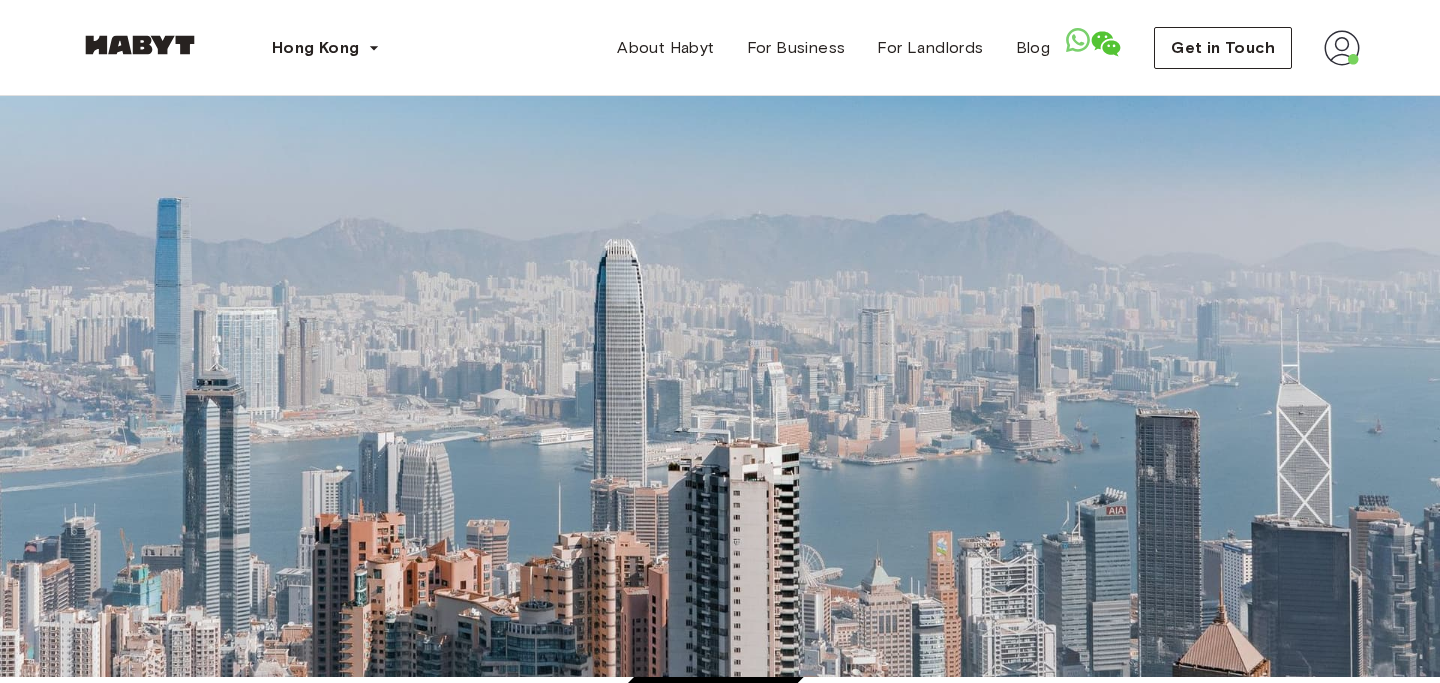 click on "*****" at bounding box center [71, 269] 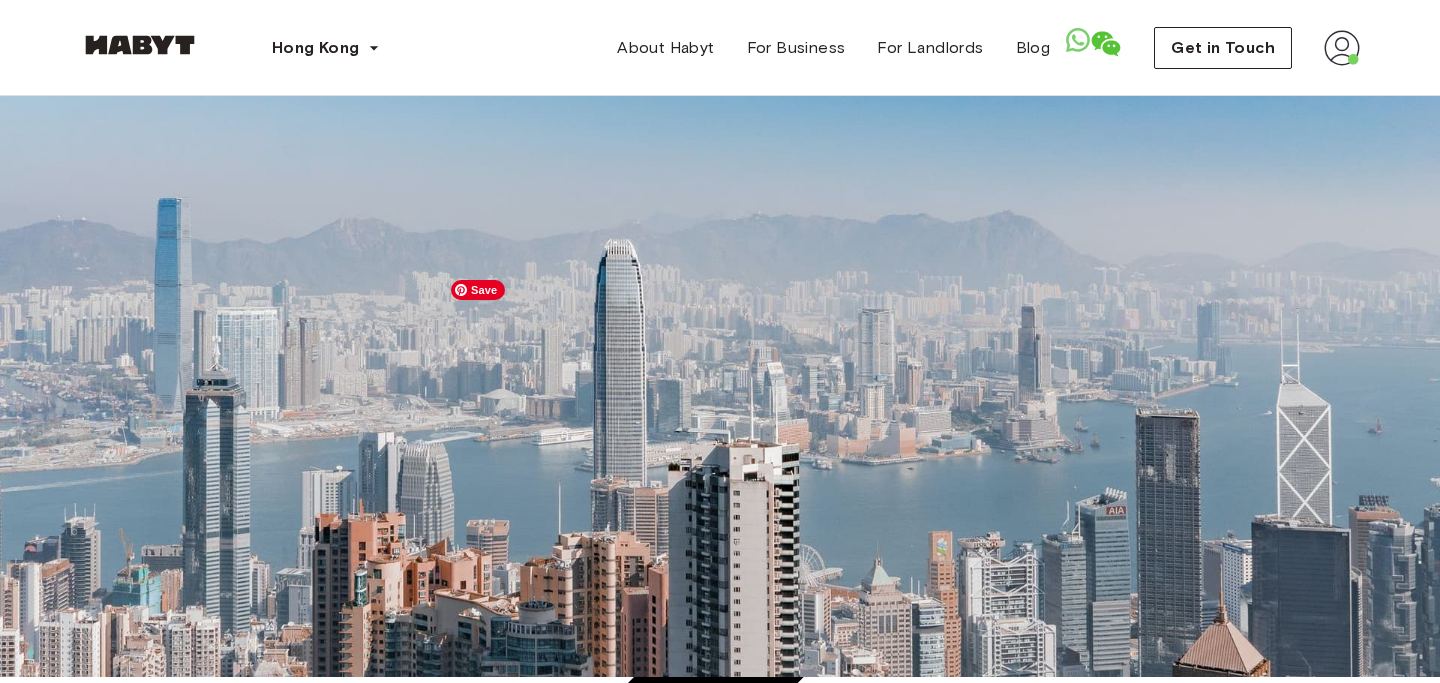 type on "*****" 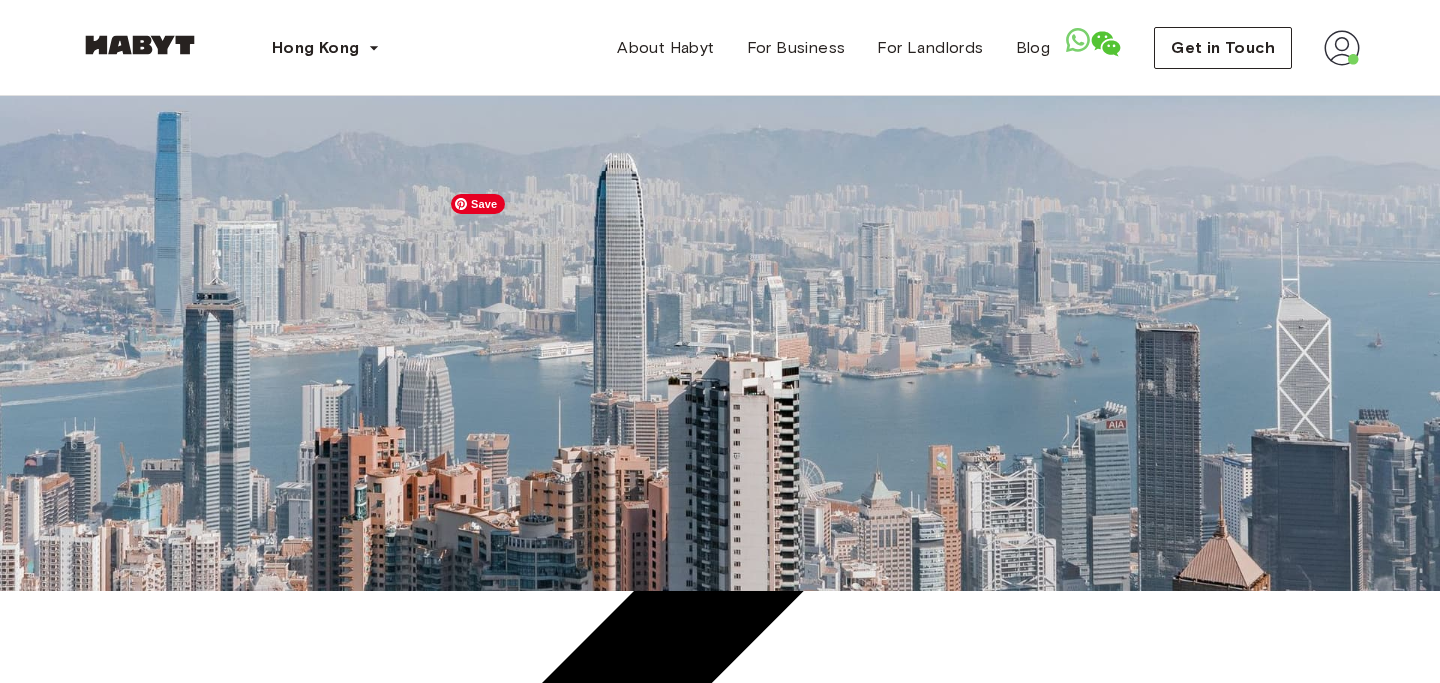 scroll, scrollTop: 107, scrollLeft: 0, axis: vertical 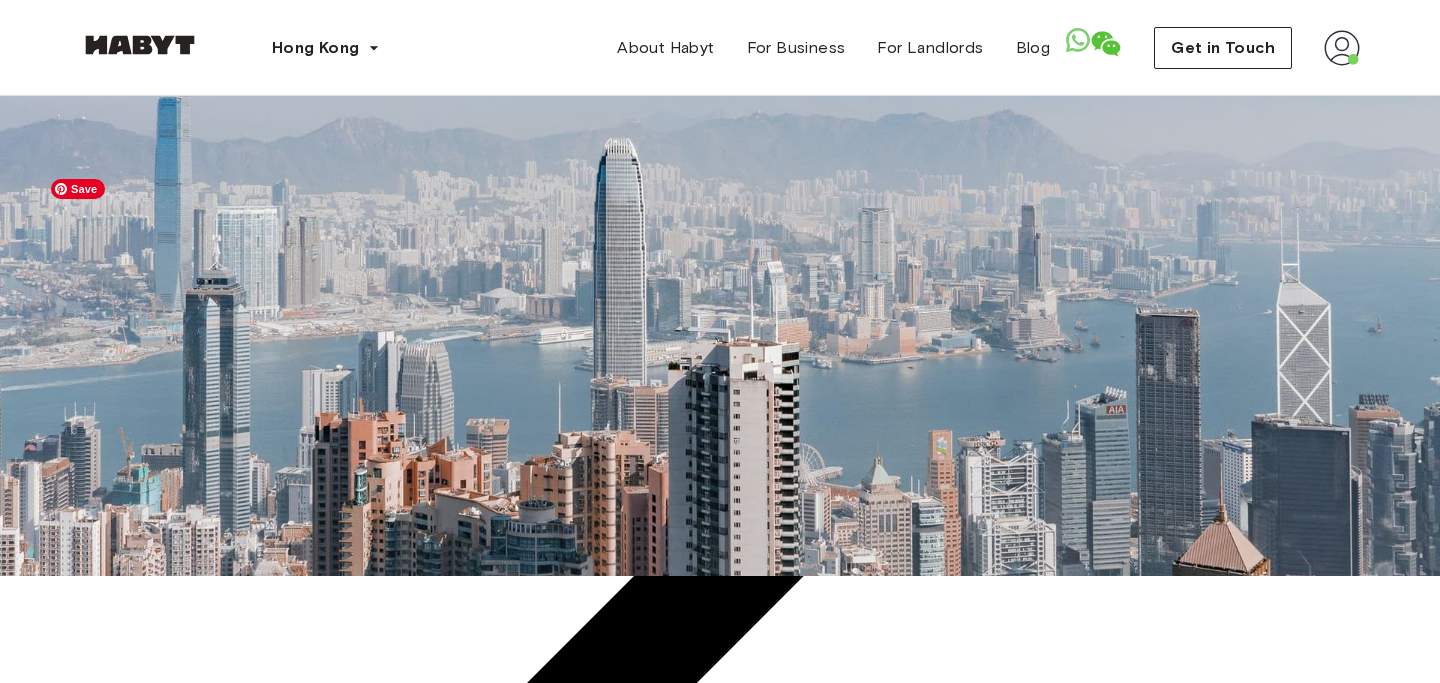 click 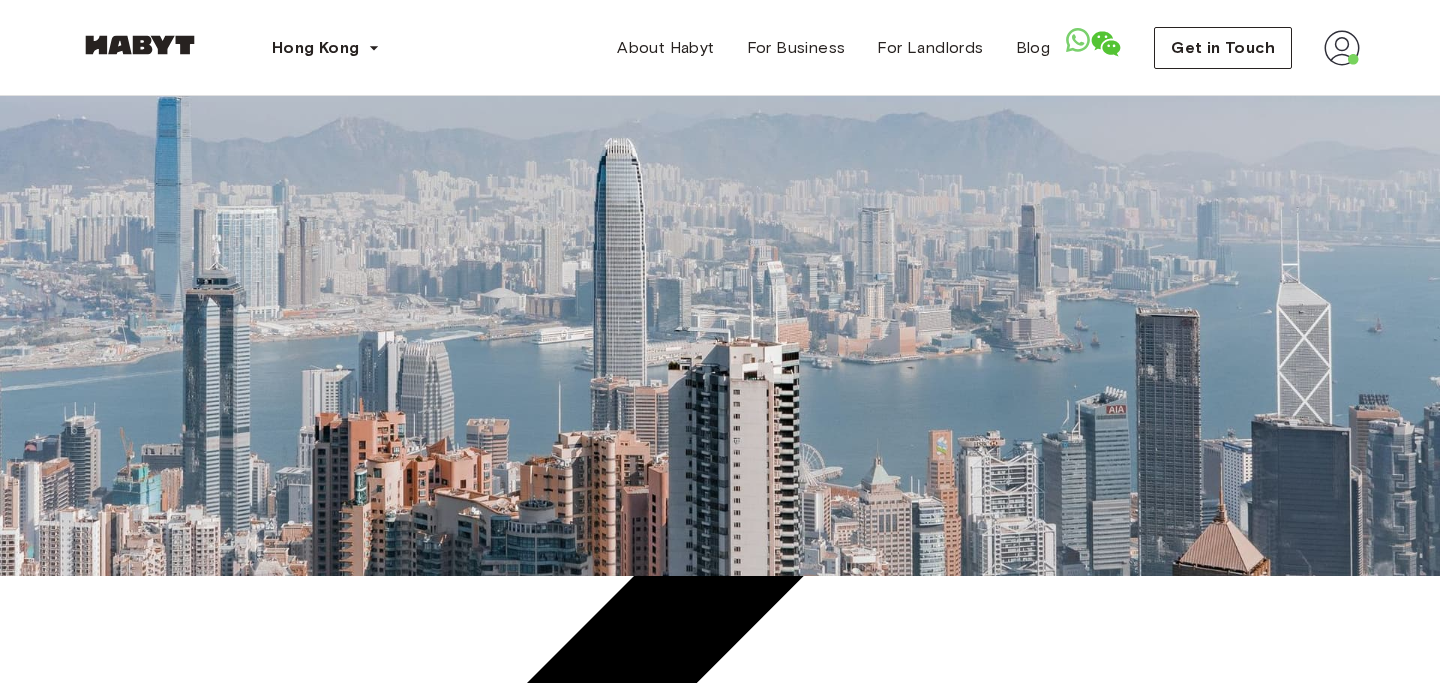 click 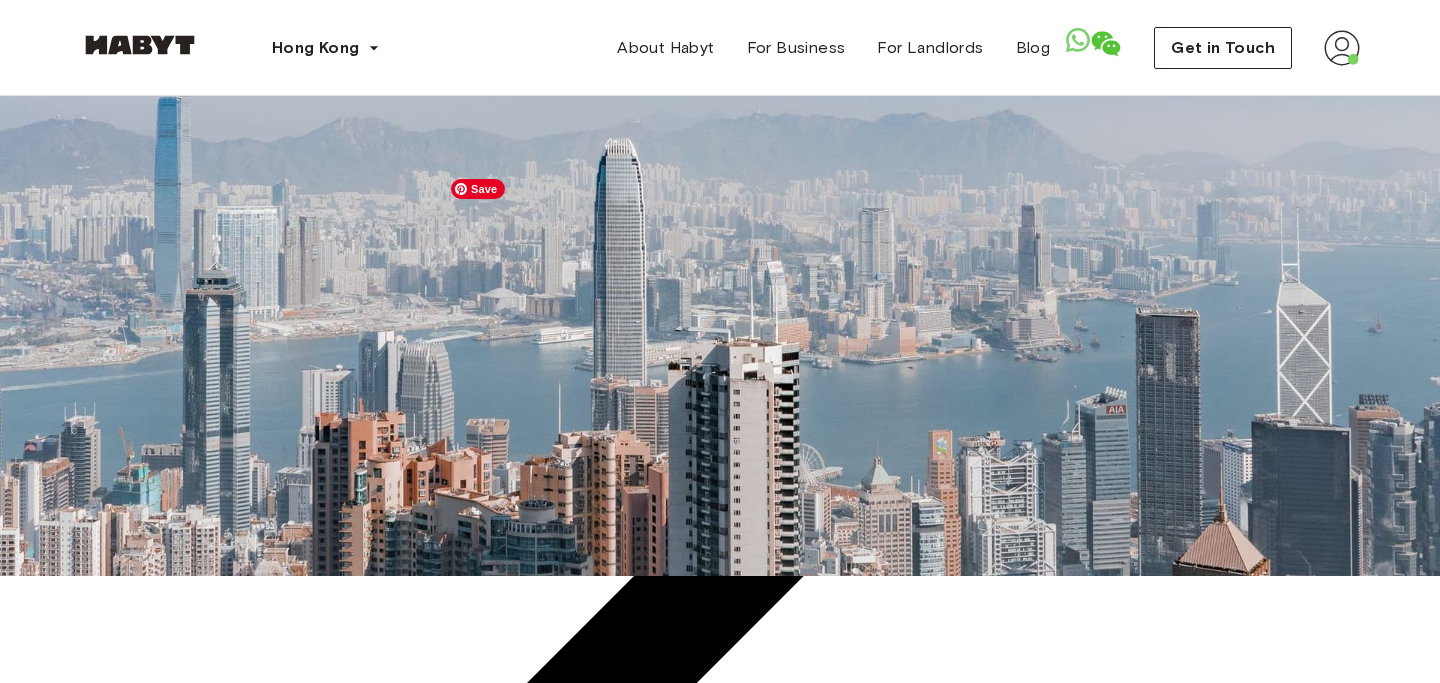 click 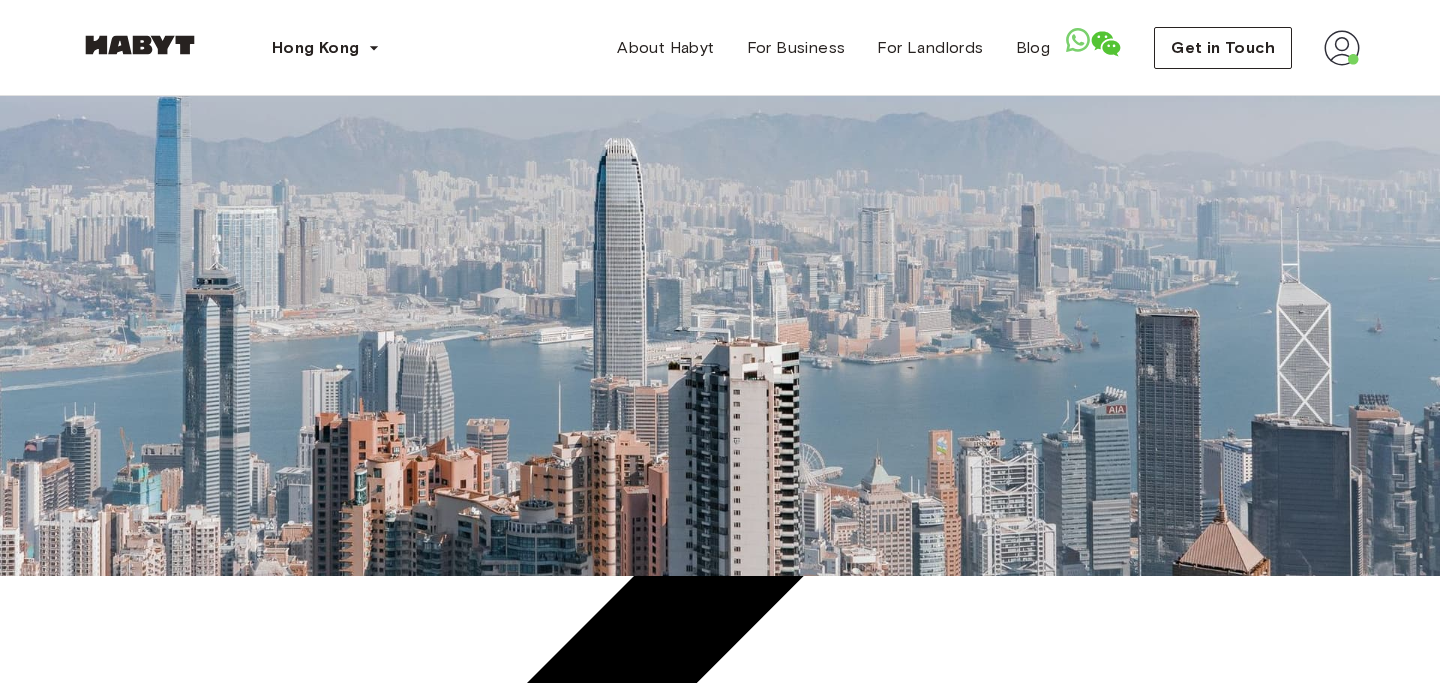 click 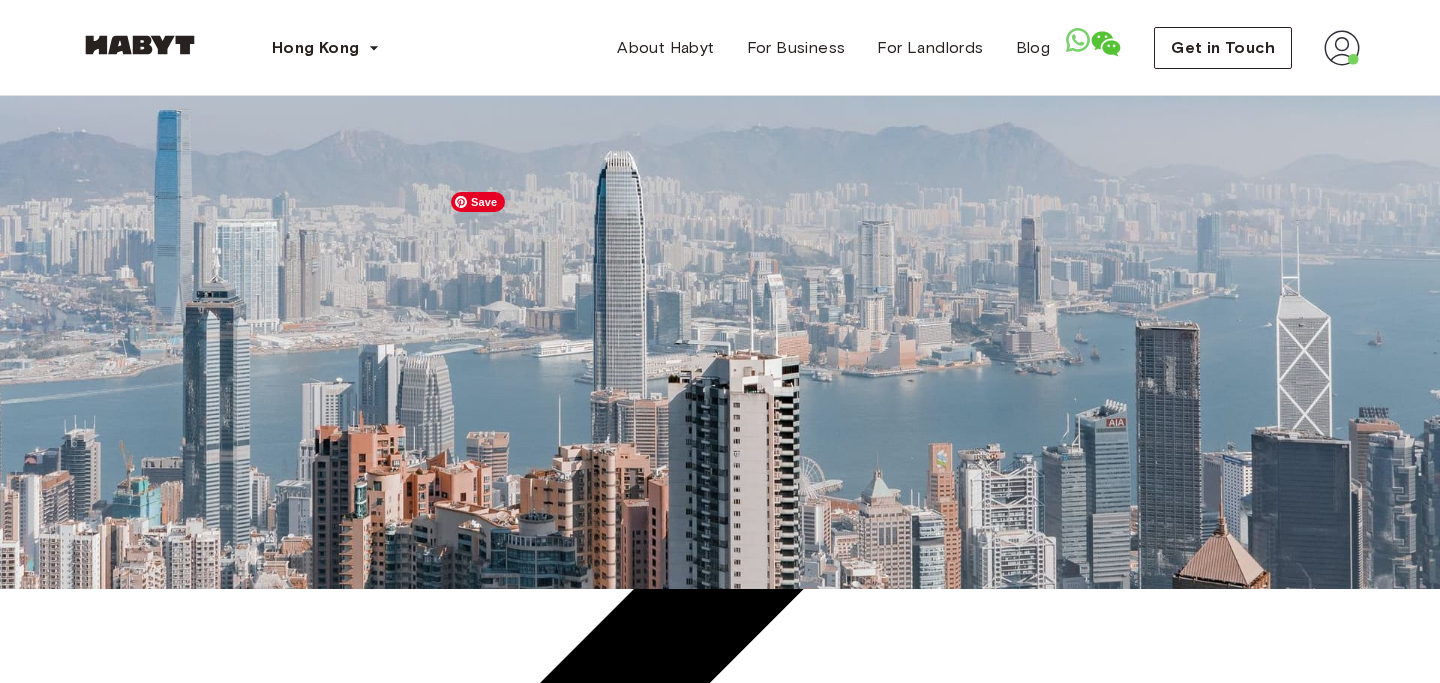 scroll, scrollTop: 91, scrollLeft: 0, axis: vertical 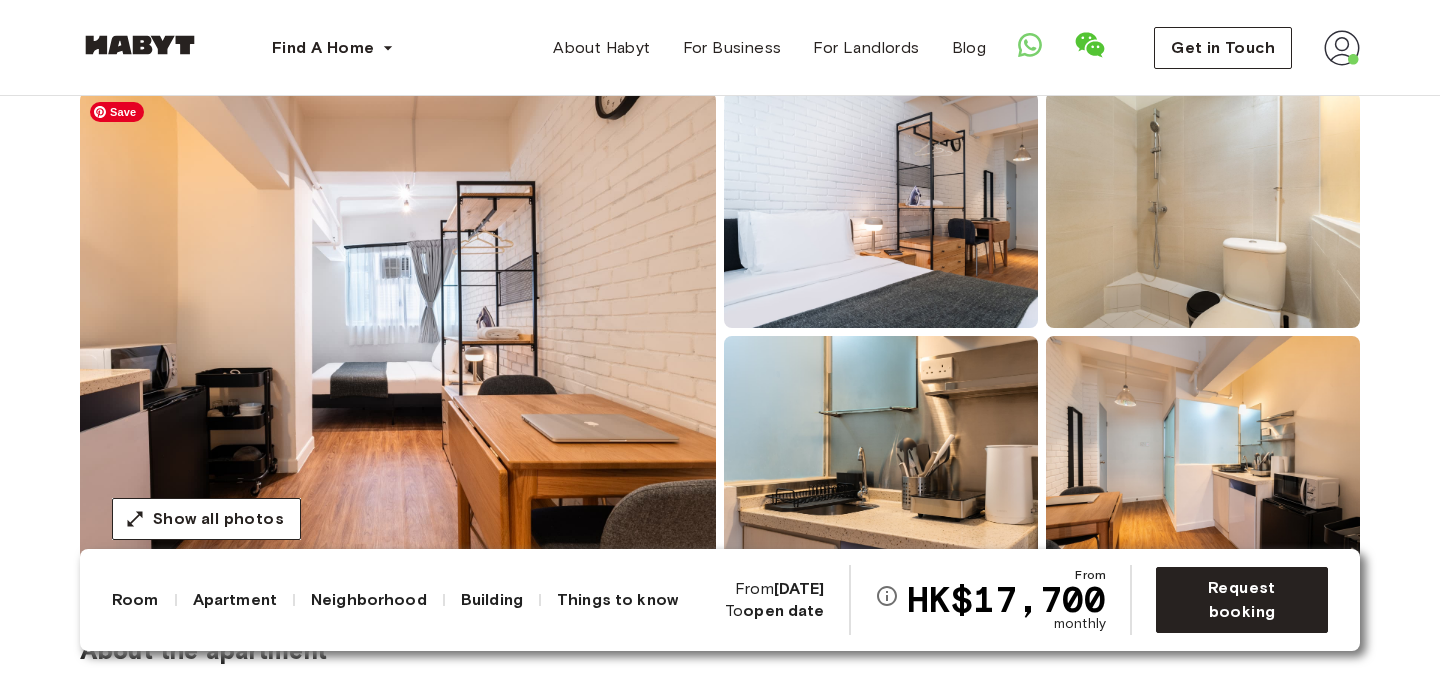 click at bounding box center (398, 332) 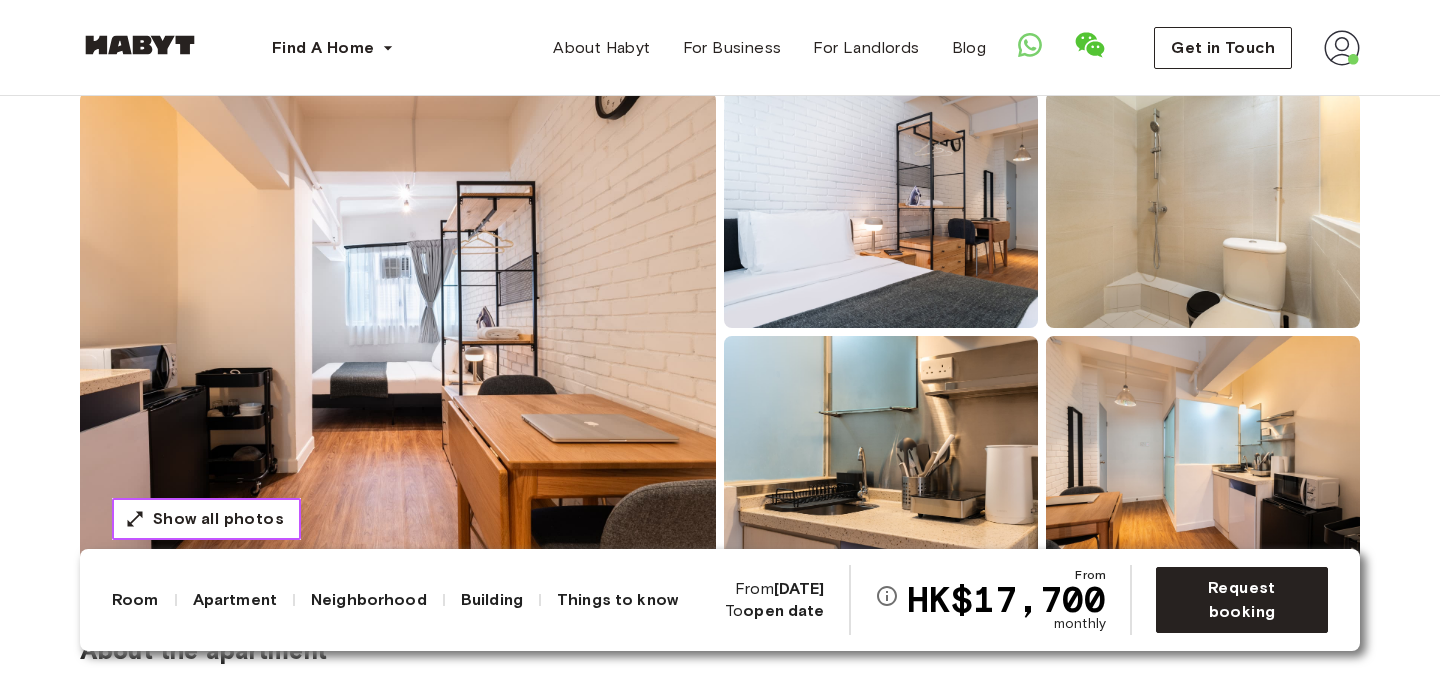 click on "Show all photos" at bounding box center [218, 519] 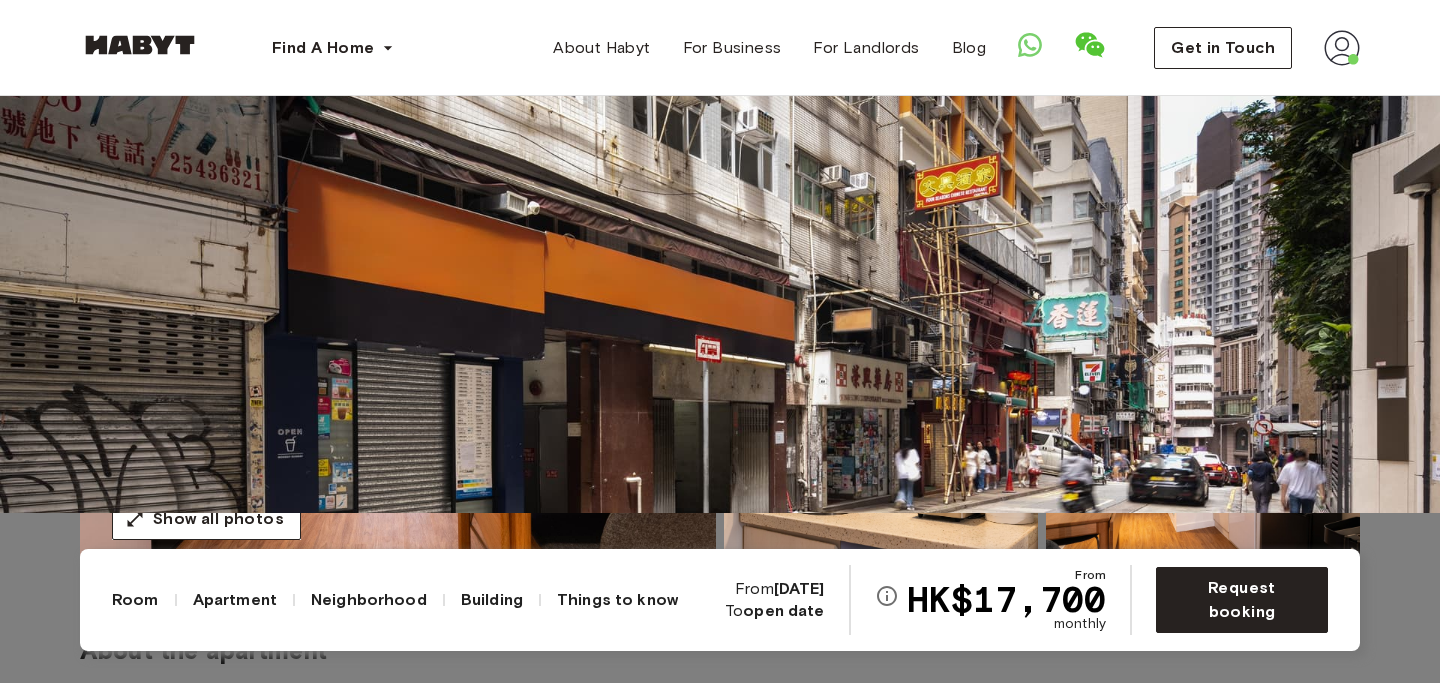 click at bounding box center [720, 171] 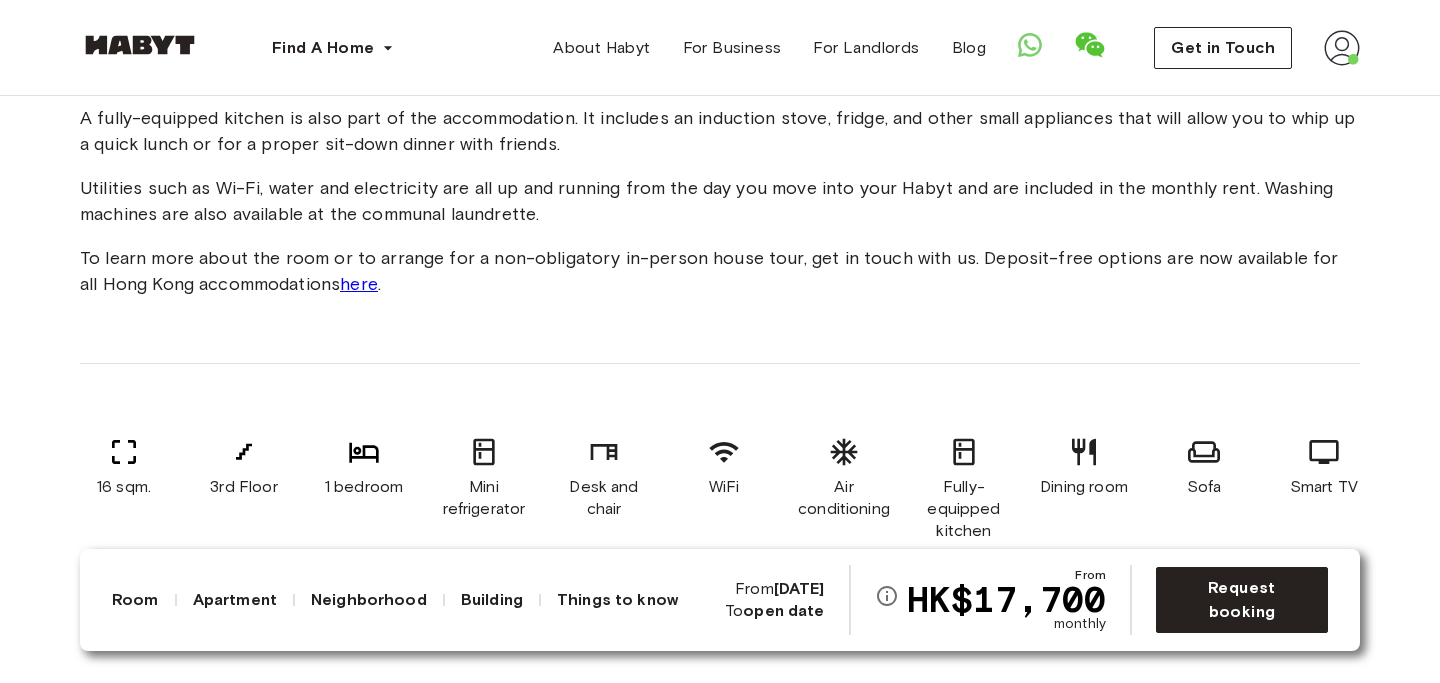 scroll, scrollTop: 939, scrollLeft: 0, axis: vertical 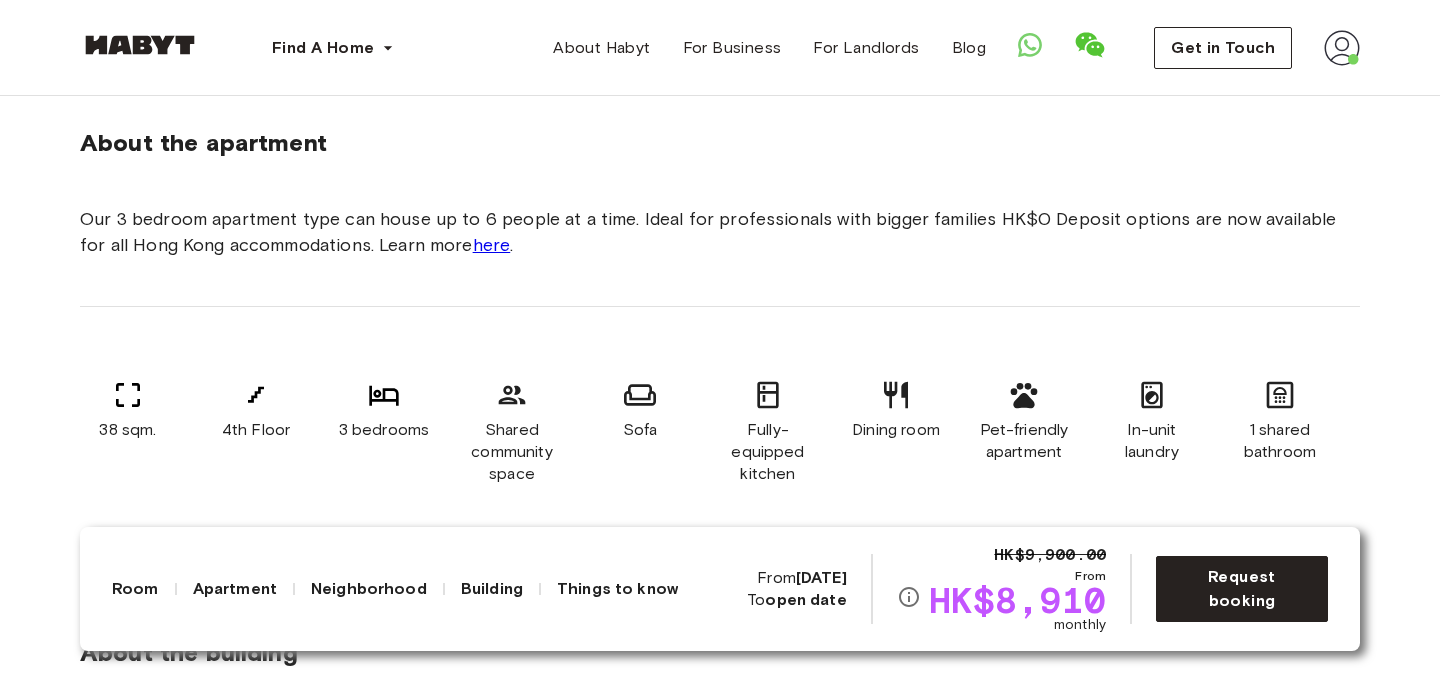 click on "here" at bounding box center (492, 245) 